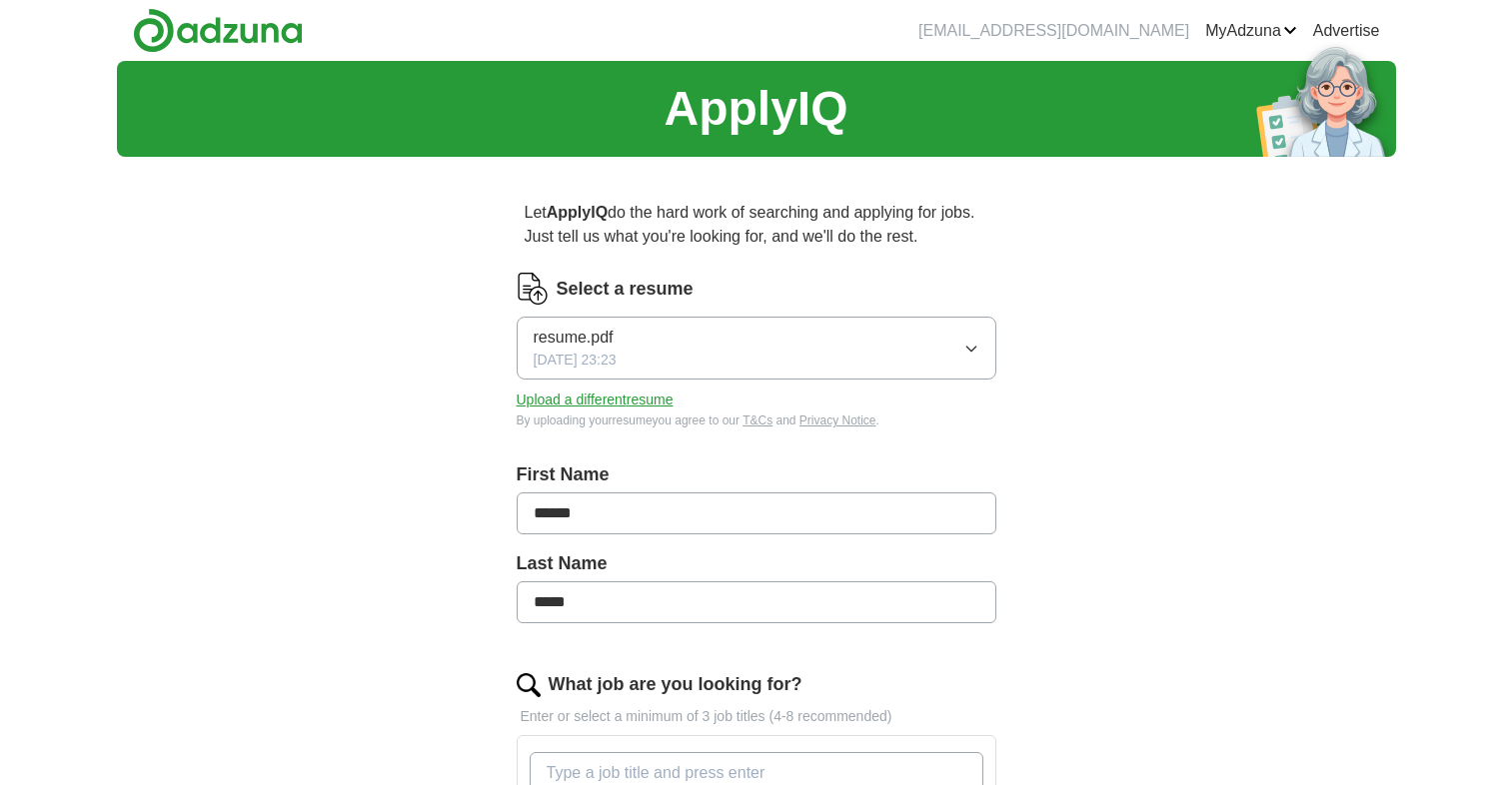scroll, scrollTop: 0, scrollLeft: 0, axis: both 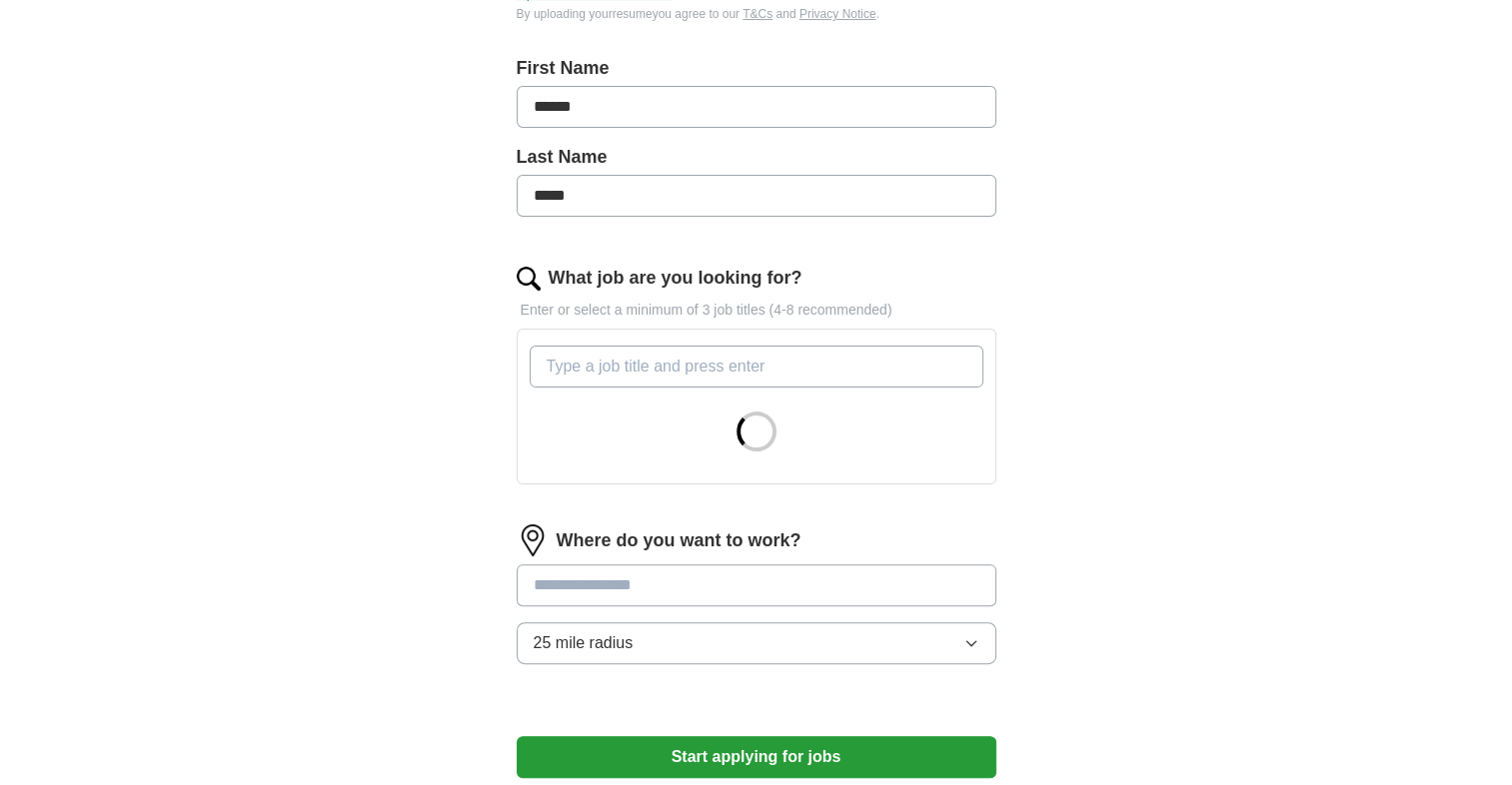 click on "What job are you looking for?" at bounding box center (756, 367) 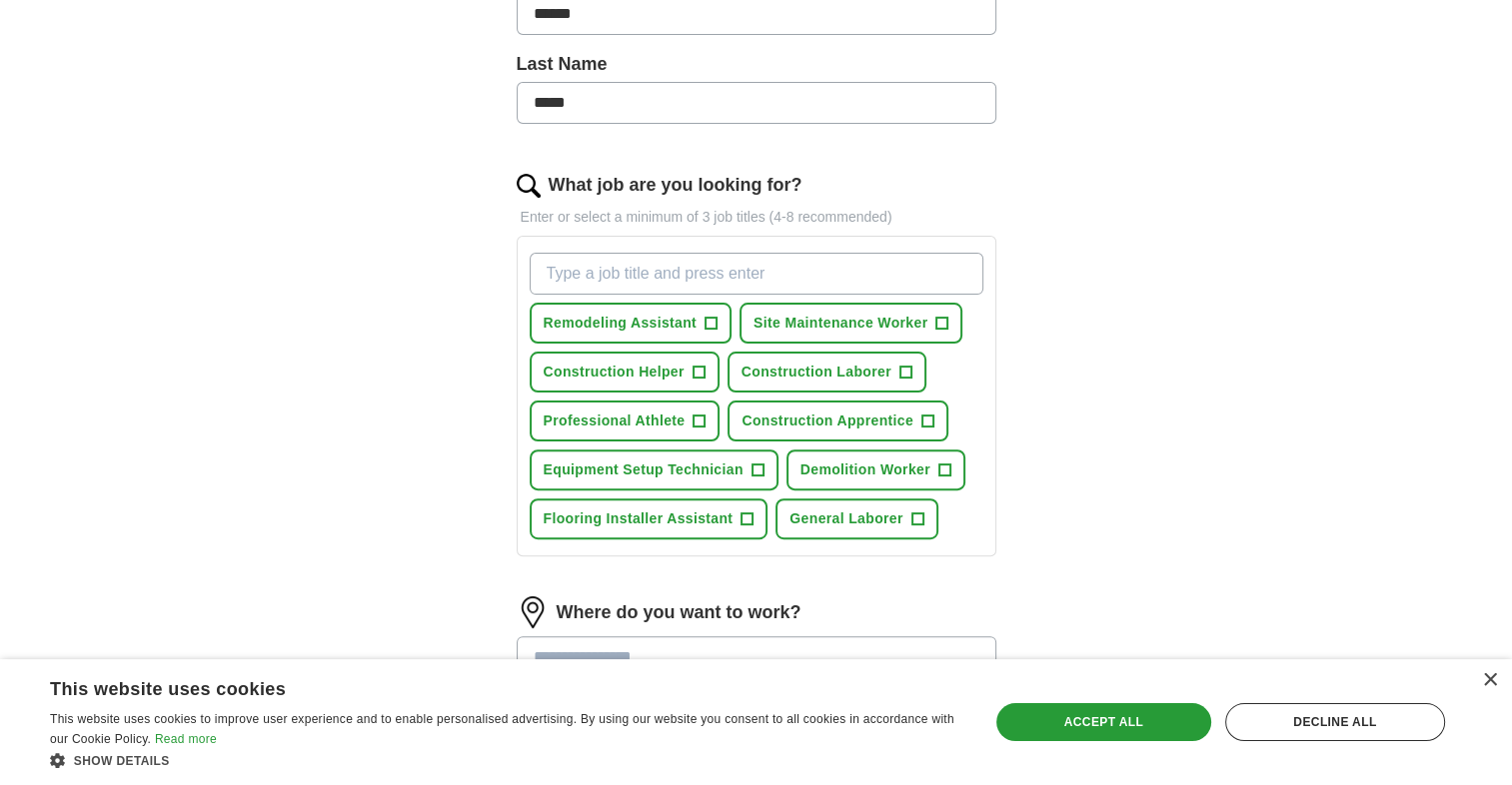 scroll, scrollTop: 503, scrollLeft: 0, axis: vertical 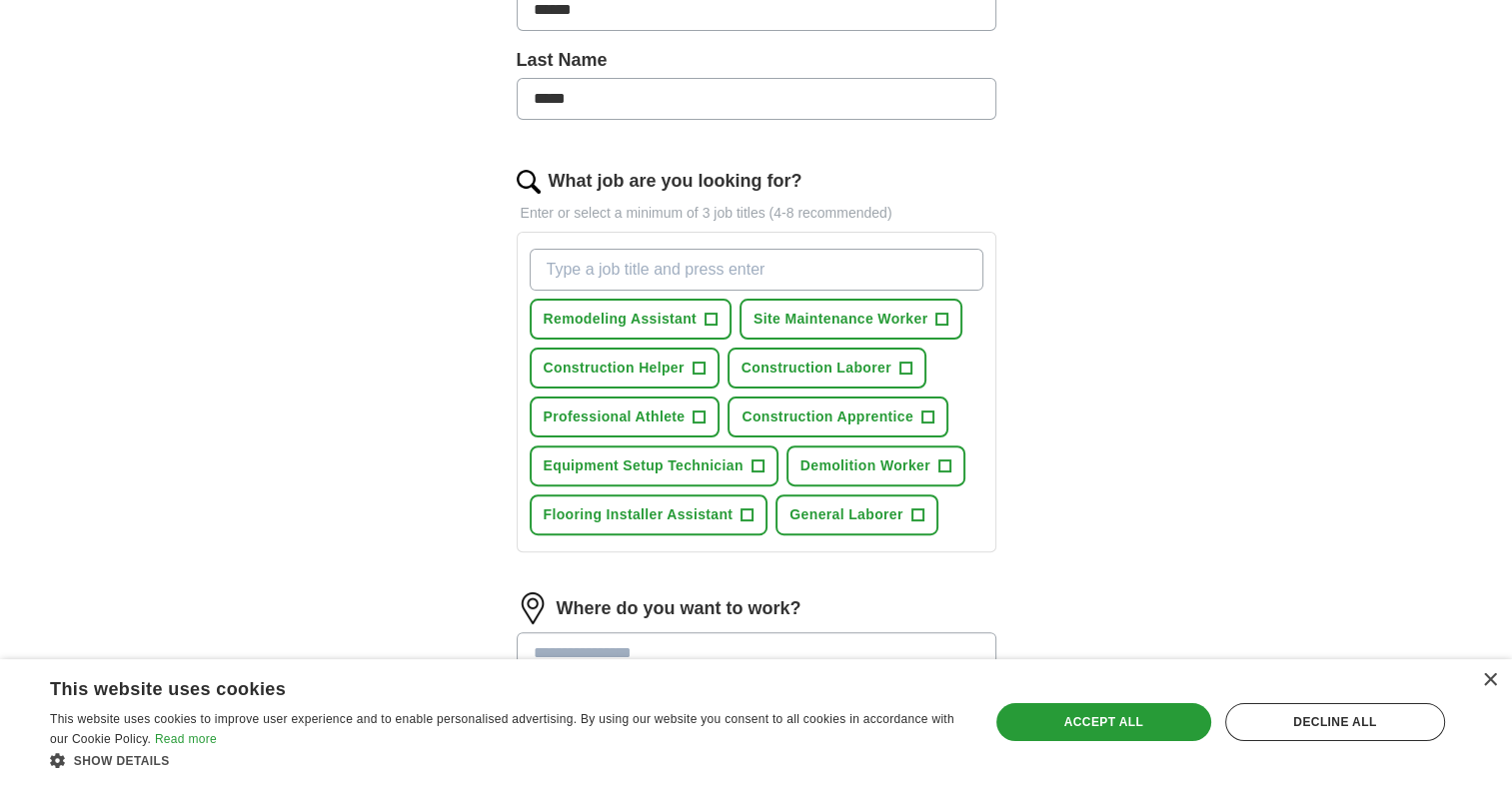 click on "+" at bounding box center (905, 369) 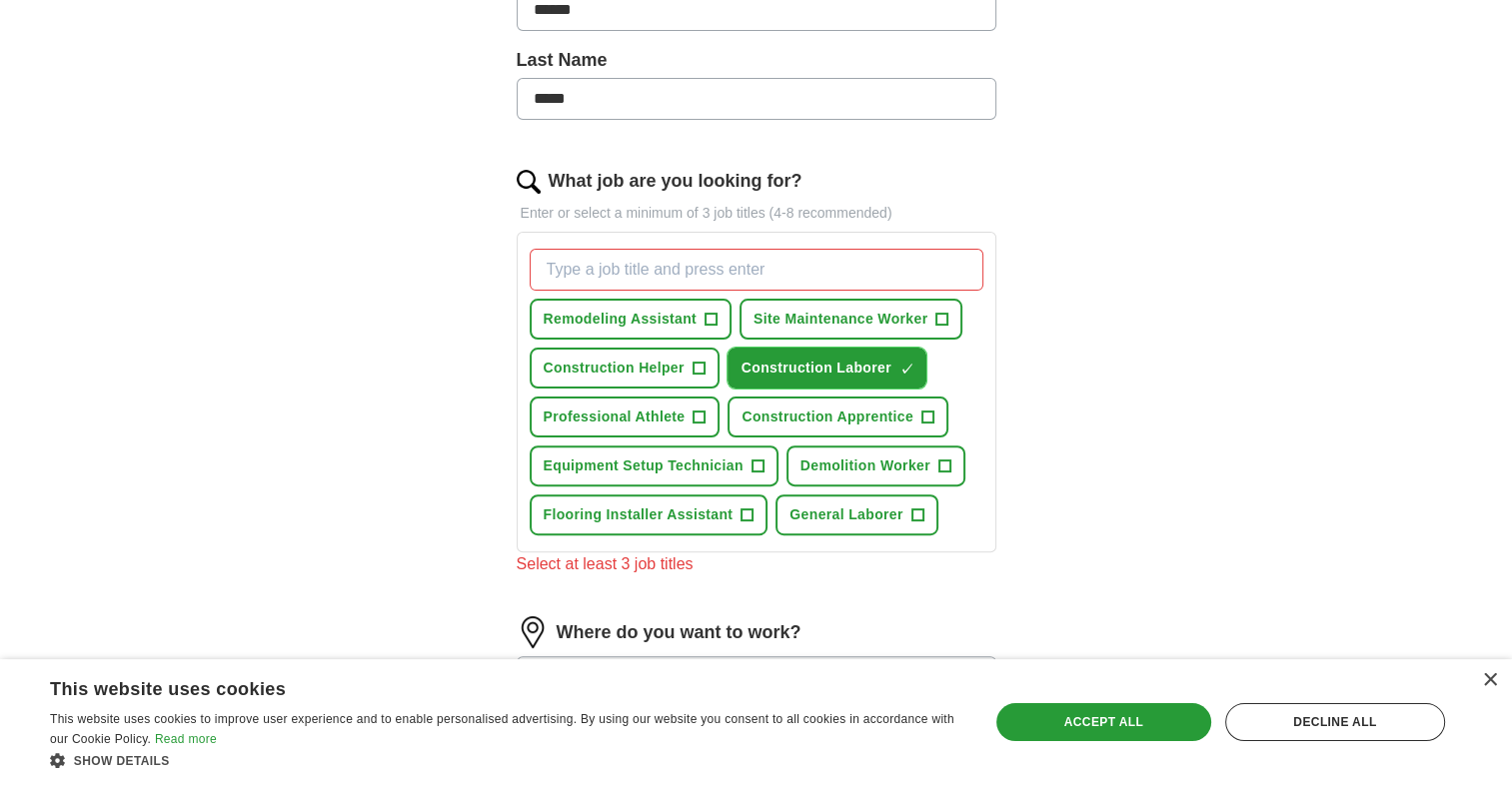 click on "Construction Helper +" at bounding box center [625, 368] 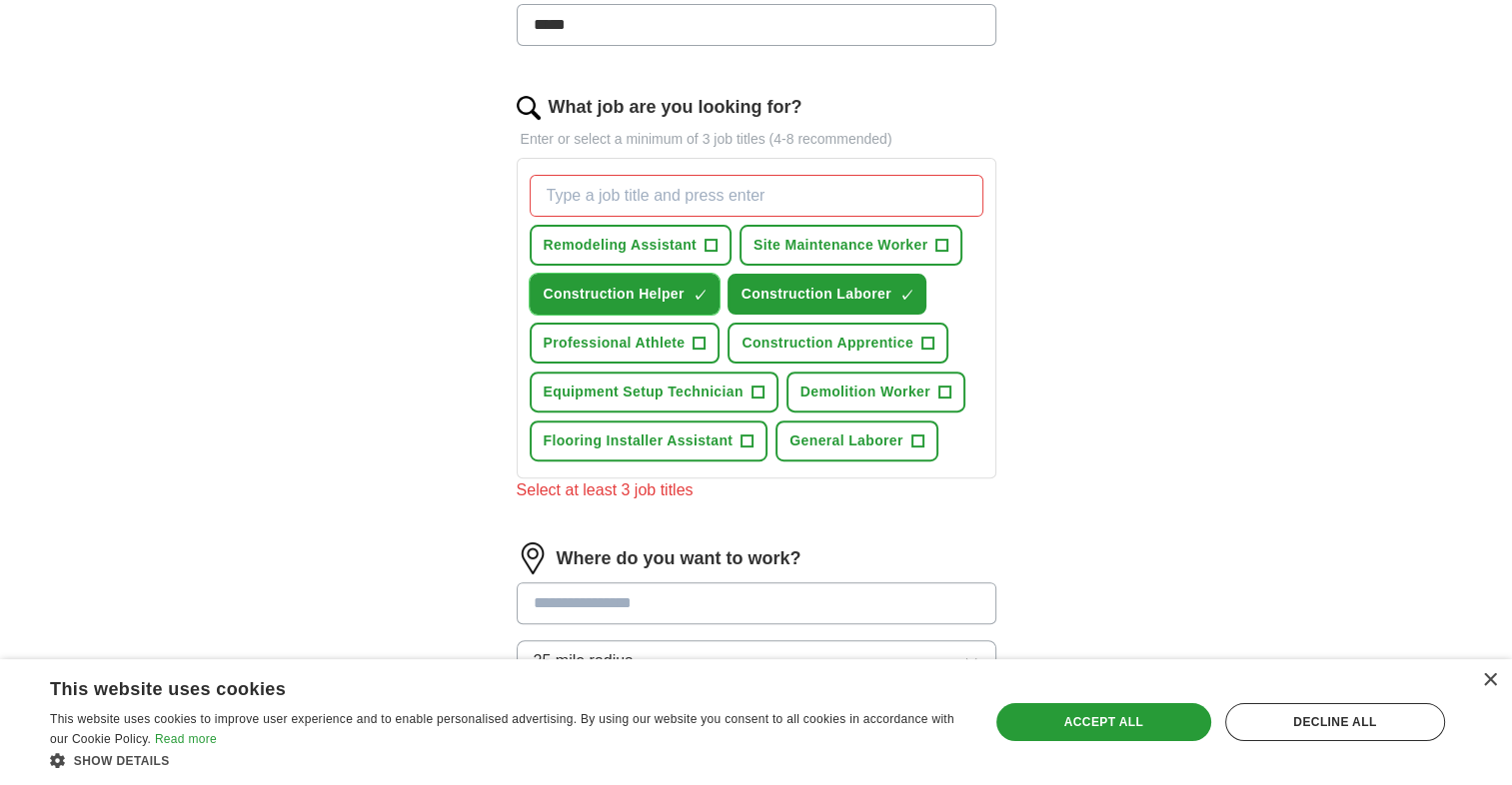scroll, scrollTop: 589, scrollLeft: 0, axis: vertical 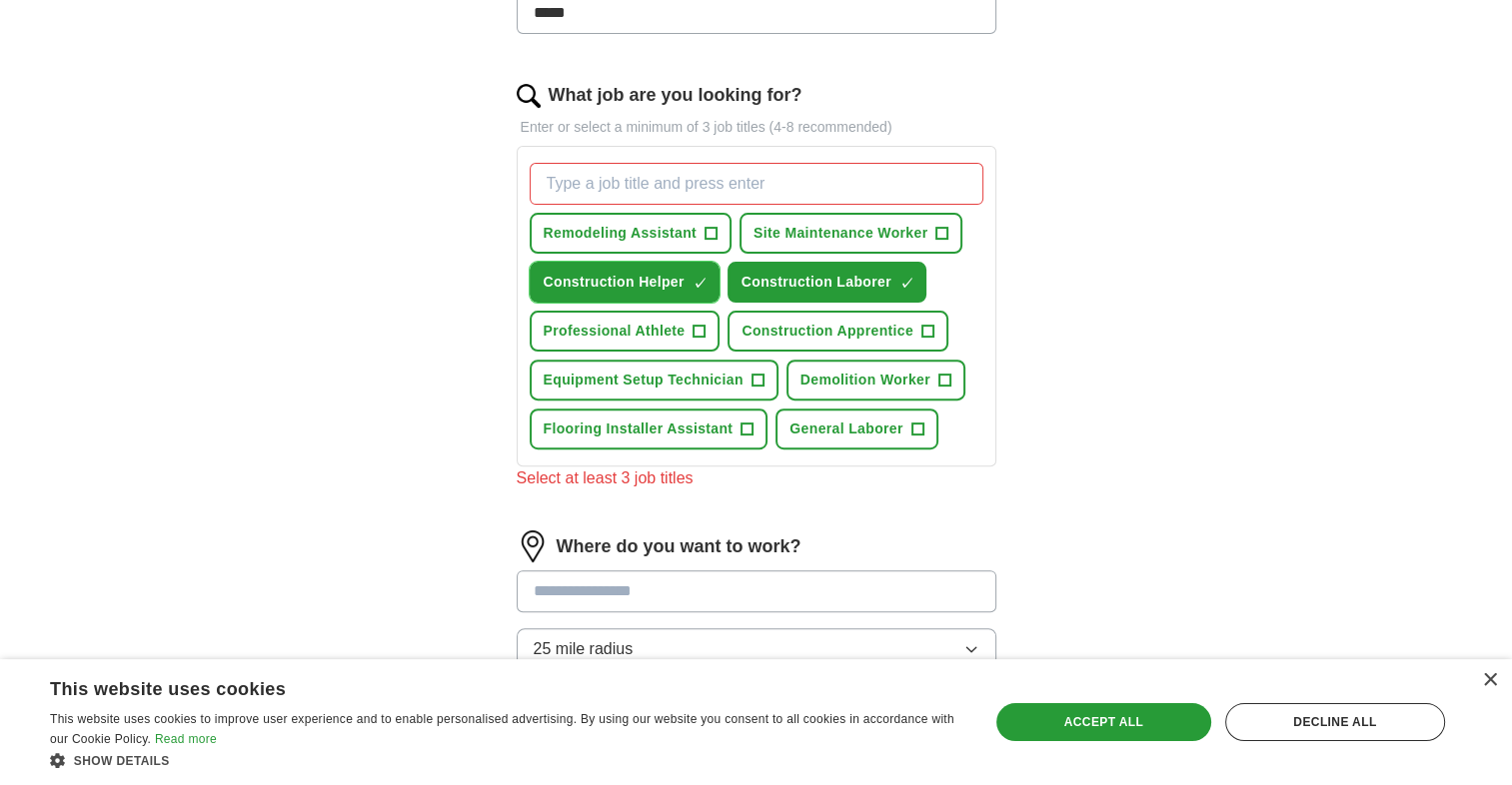 click on "Construction Apprentice" at bounding box center (827, 331) 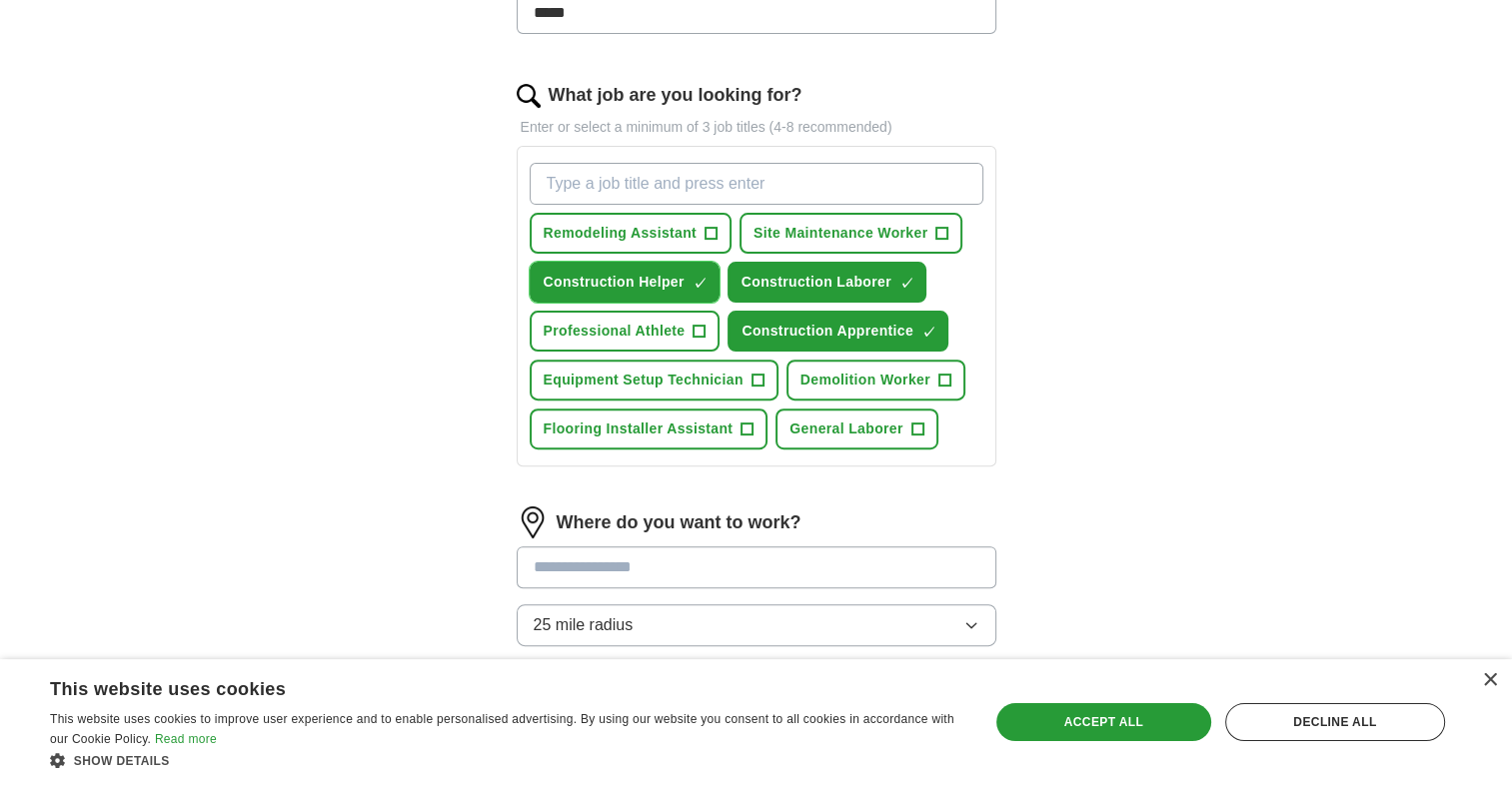 click on "Construction Helper" at bounding box center (614, 282) 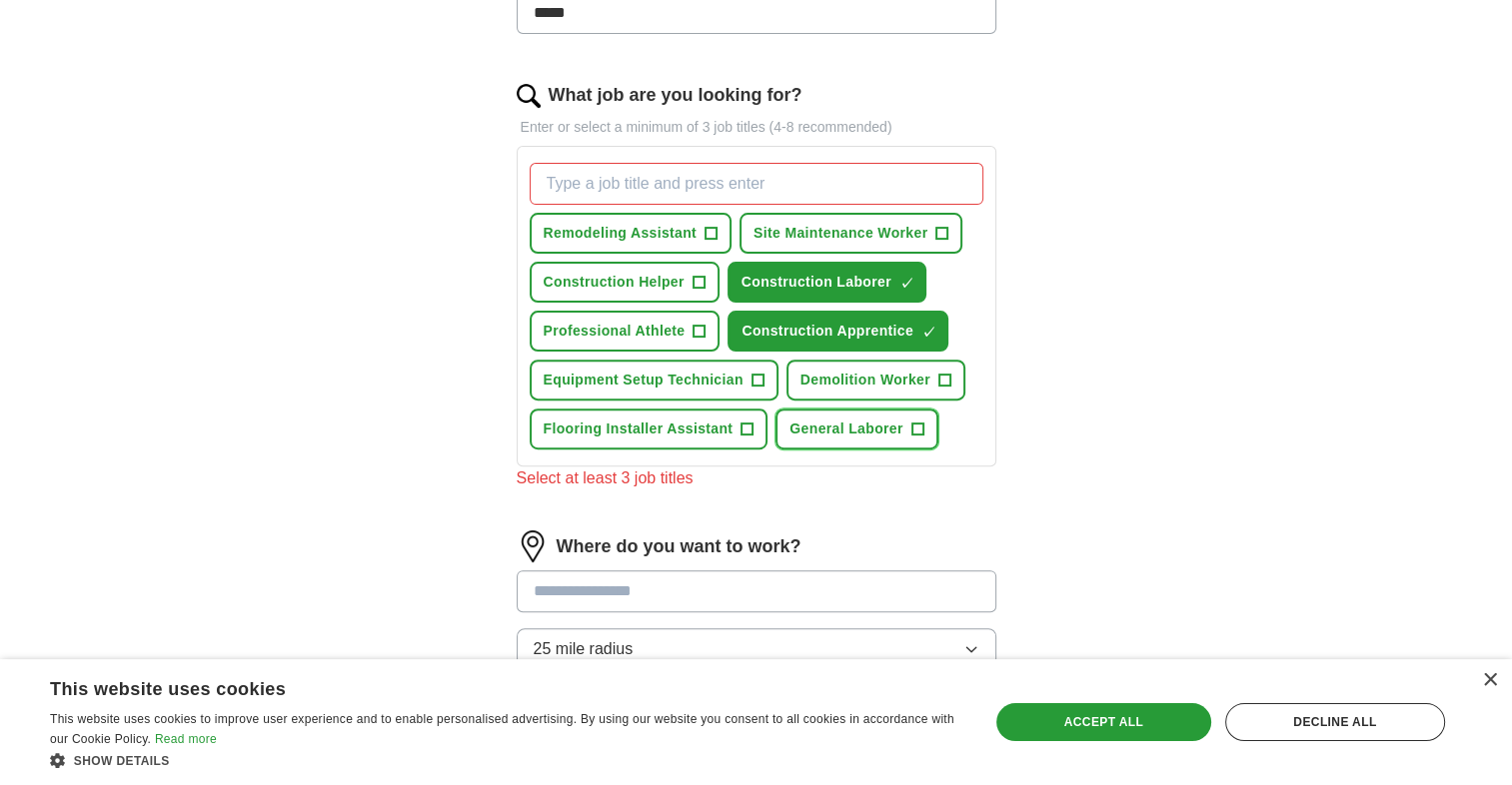 click on "+" at bounding box center (917, 429) 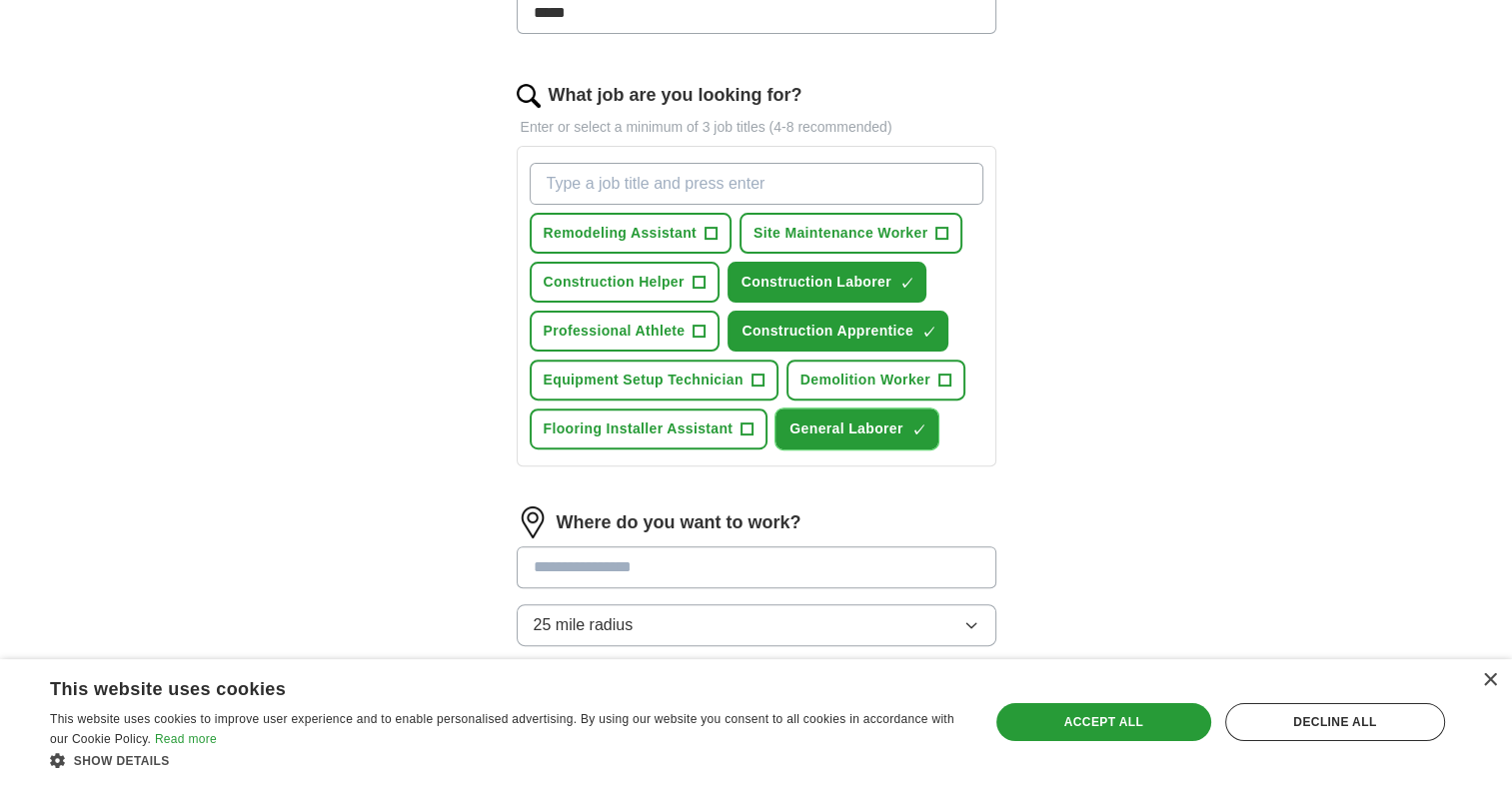click on "Construction Helper +" at bounding box center [625, 282] 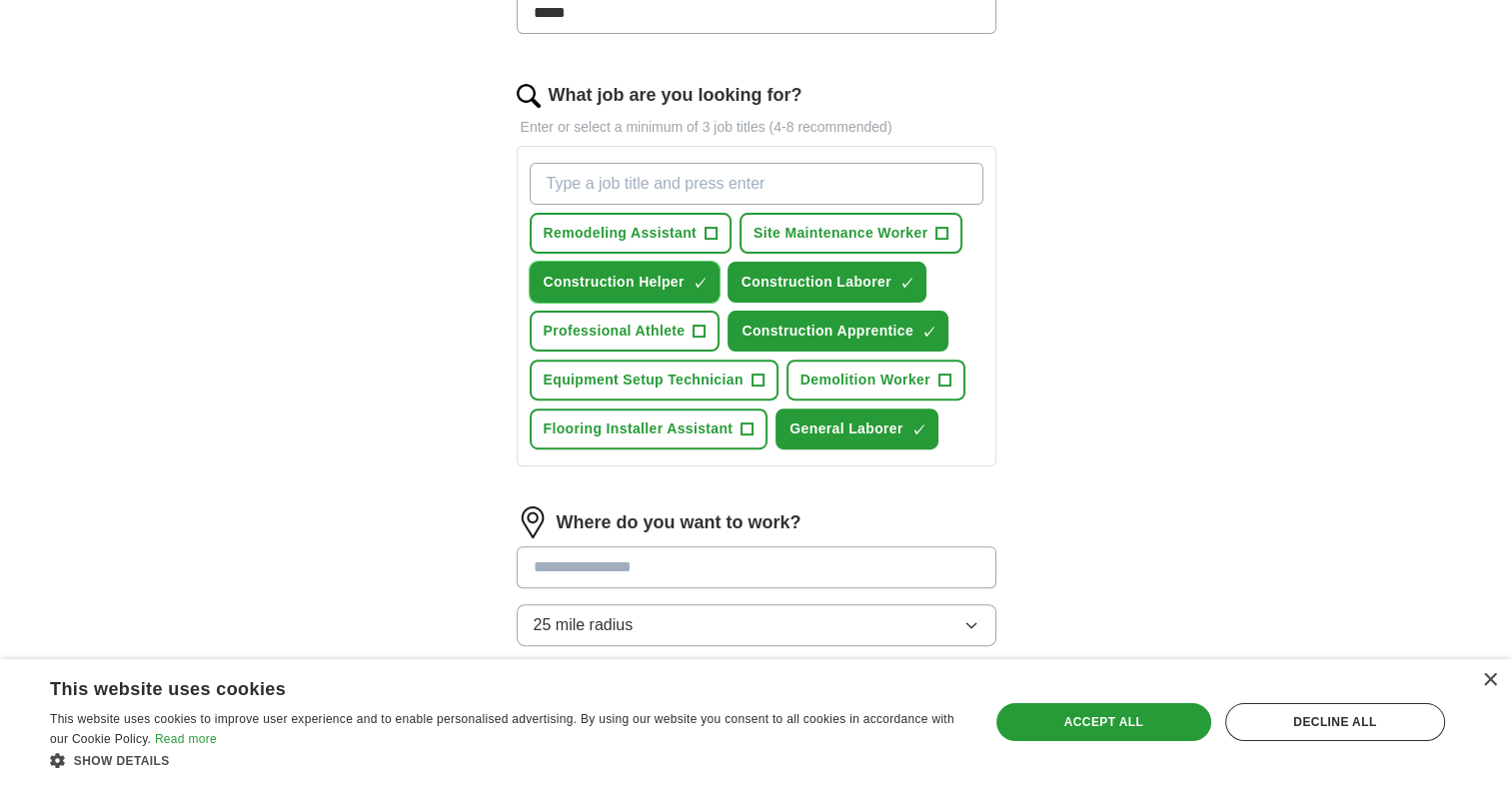 click on "×" at bounding box center [0, 0] 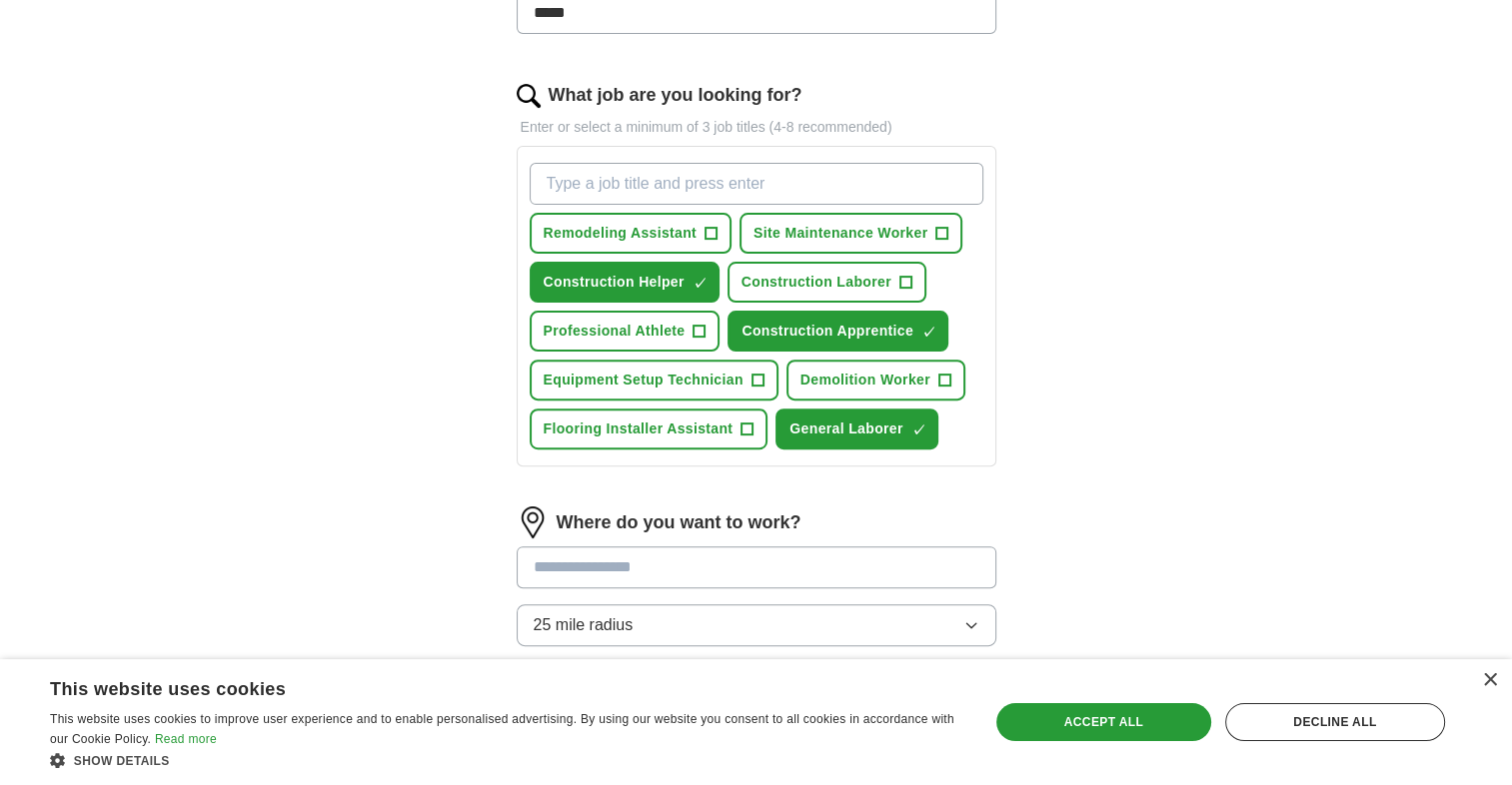 click on "What job are you looking for?" at bounding box center [756, 184] 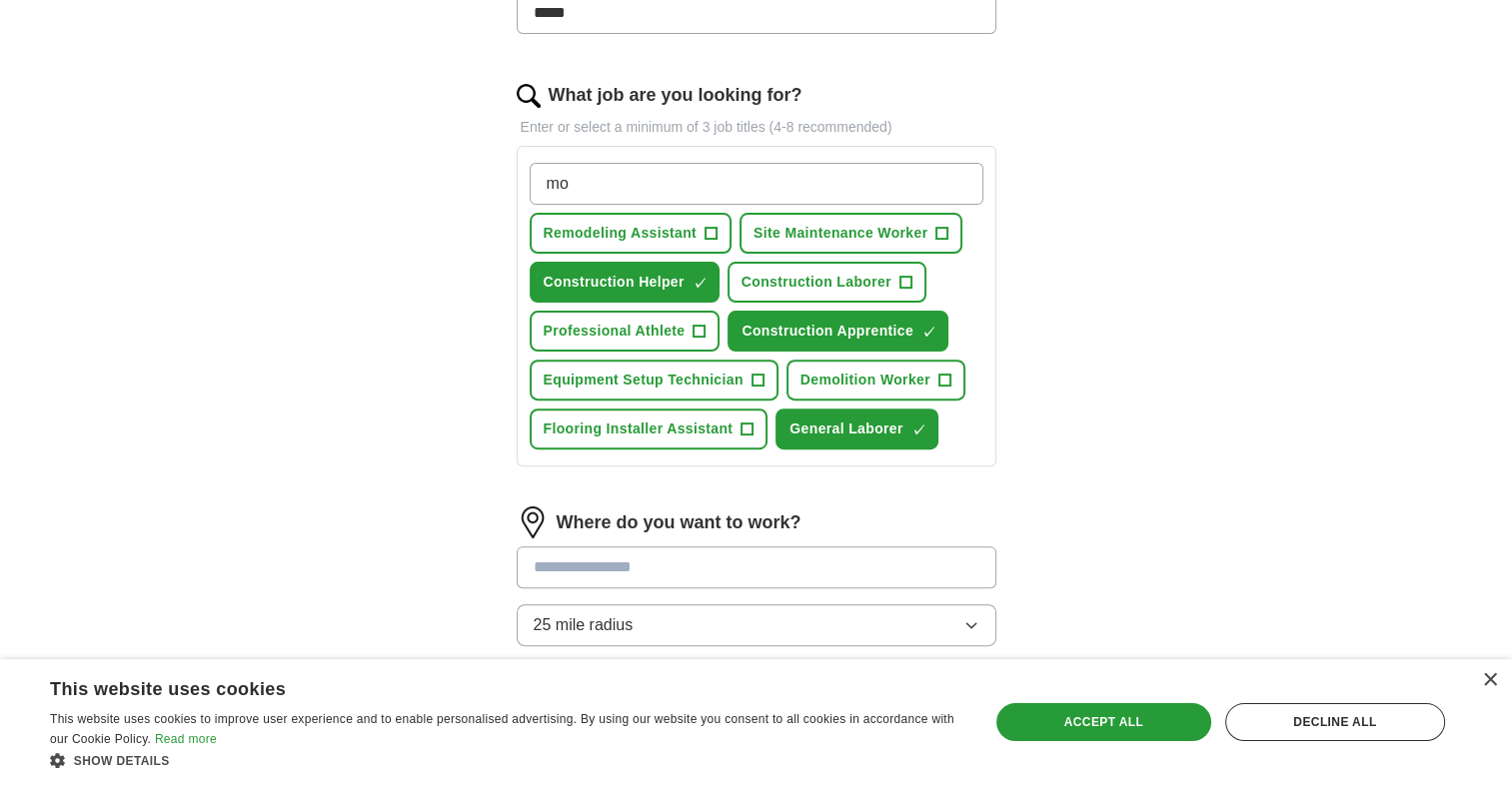 type on "m" 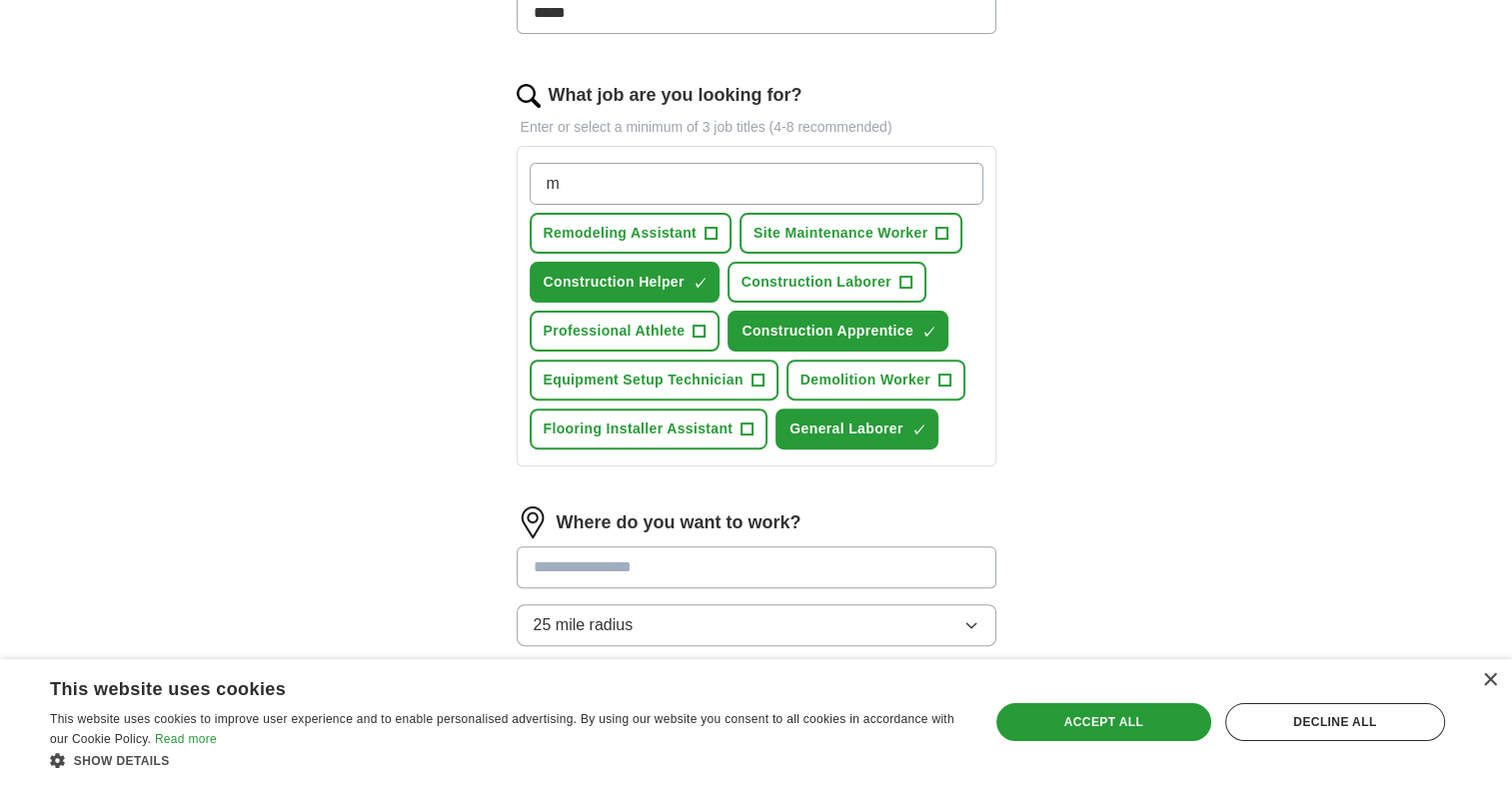 type 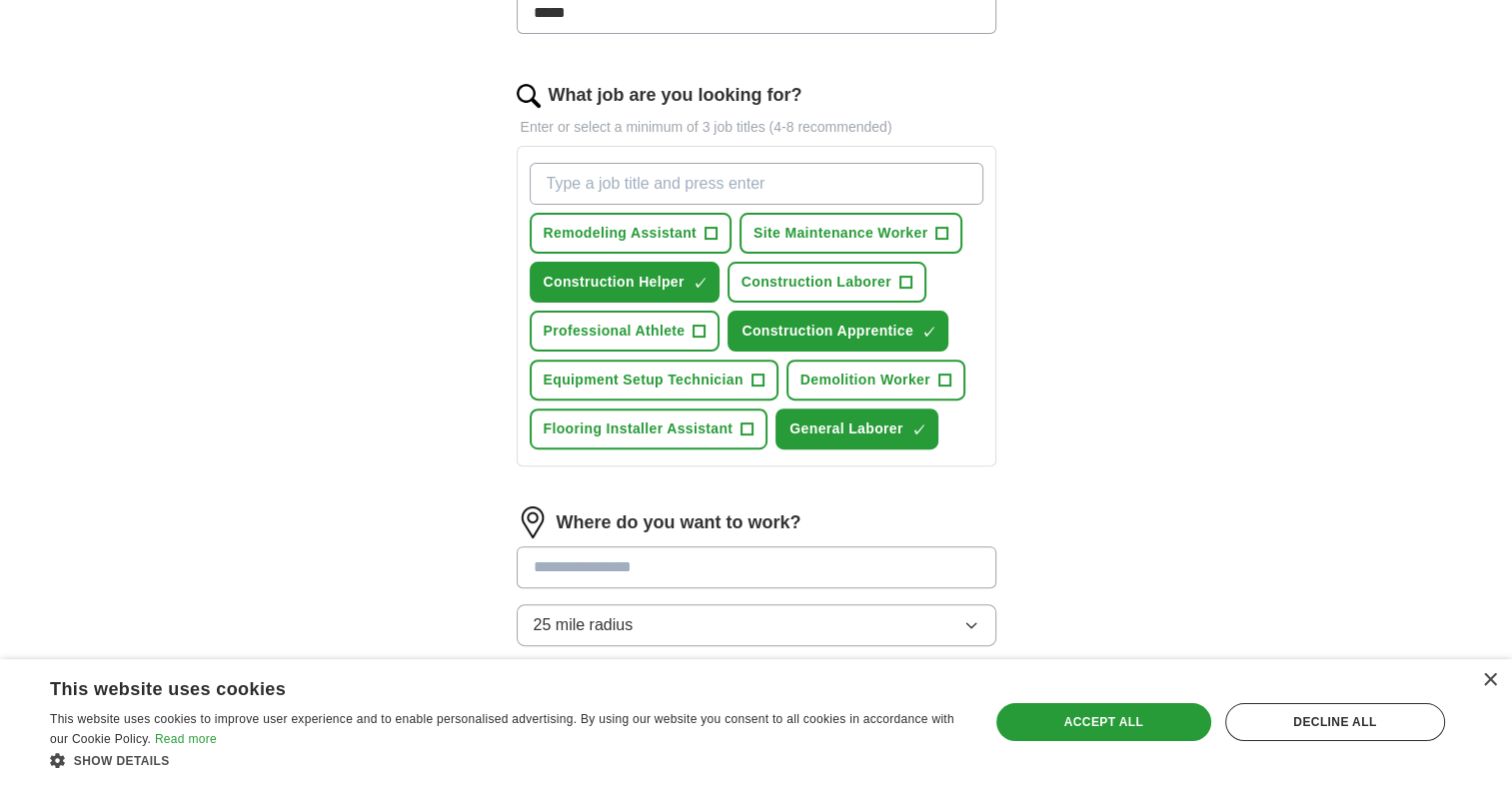 scroll, scrollTop: 591, scrollLeft: 0, axis: vertical 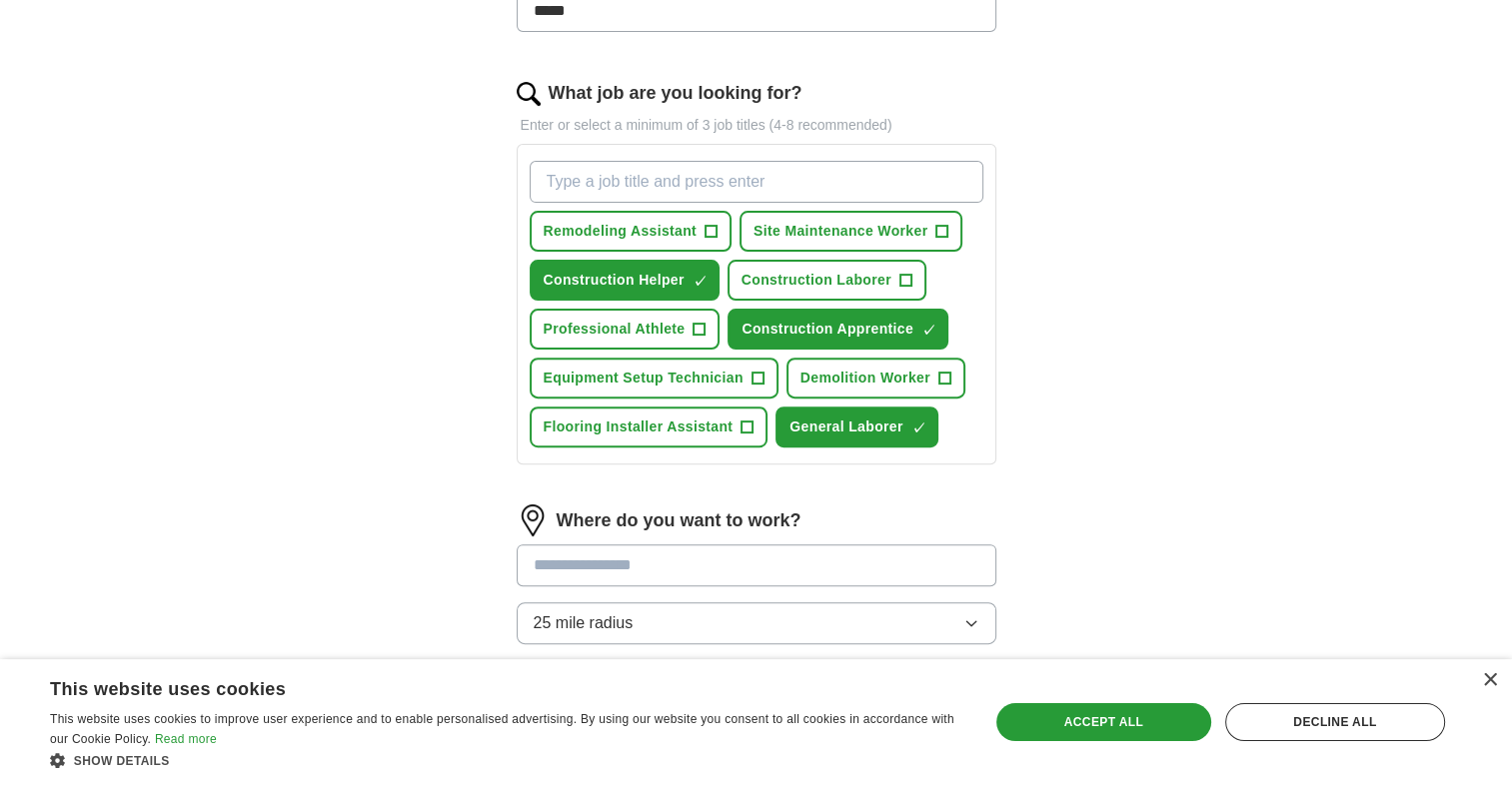 click on "ApplyIQ Let  ApplyIQ  do the hard work of searching and applying for jobs. Just tell us what you're looking for, and we'll do the rest. Select a resume resume.pdf [DATE] 23:23 Upload a different  resume By uploading your  resume  you agree to our   T&Cs   and   Privacy Notice . First Name ****** Last Name ***** What job are you looking for? Enter or select a minimum of 3 job titles (4-8 recommended) Remodeling Assistant + Site Maintenance Worker + Construction Helper ✓ × Construction Laborer + Professional Athlete + Construction Apprentice ✓ × Equipment Setup Technician + Demolition Worker + Flooring Installer Assistant + General Laborer ✓ × Where do you want to work? 25 mile radius Start applying for jobs By registering, you consent to us applying to suitable jobs for you" at bounding box center (756, 141) 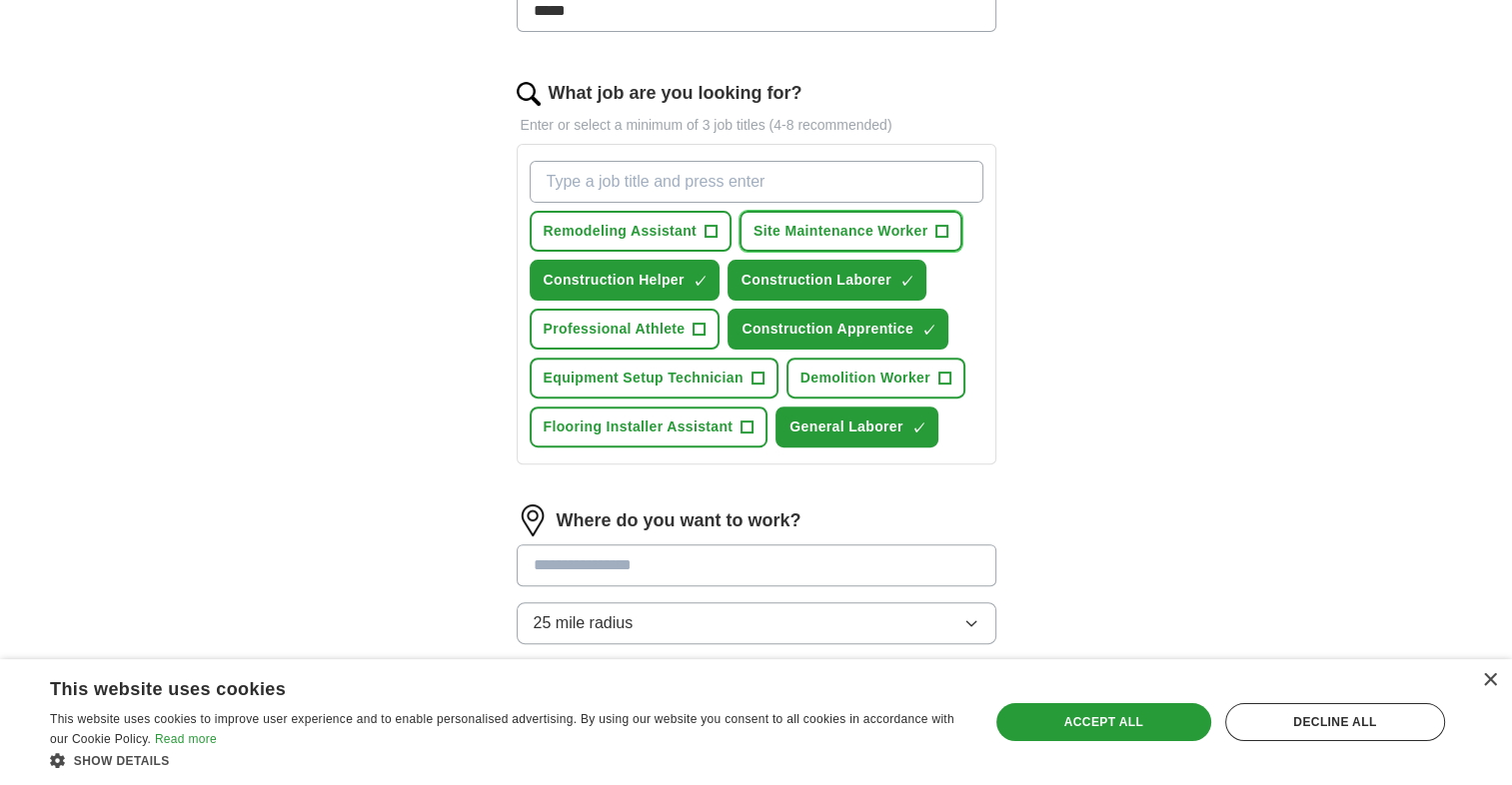 click on "Site Maintenance Worker +" at bounding box center (850, 231) 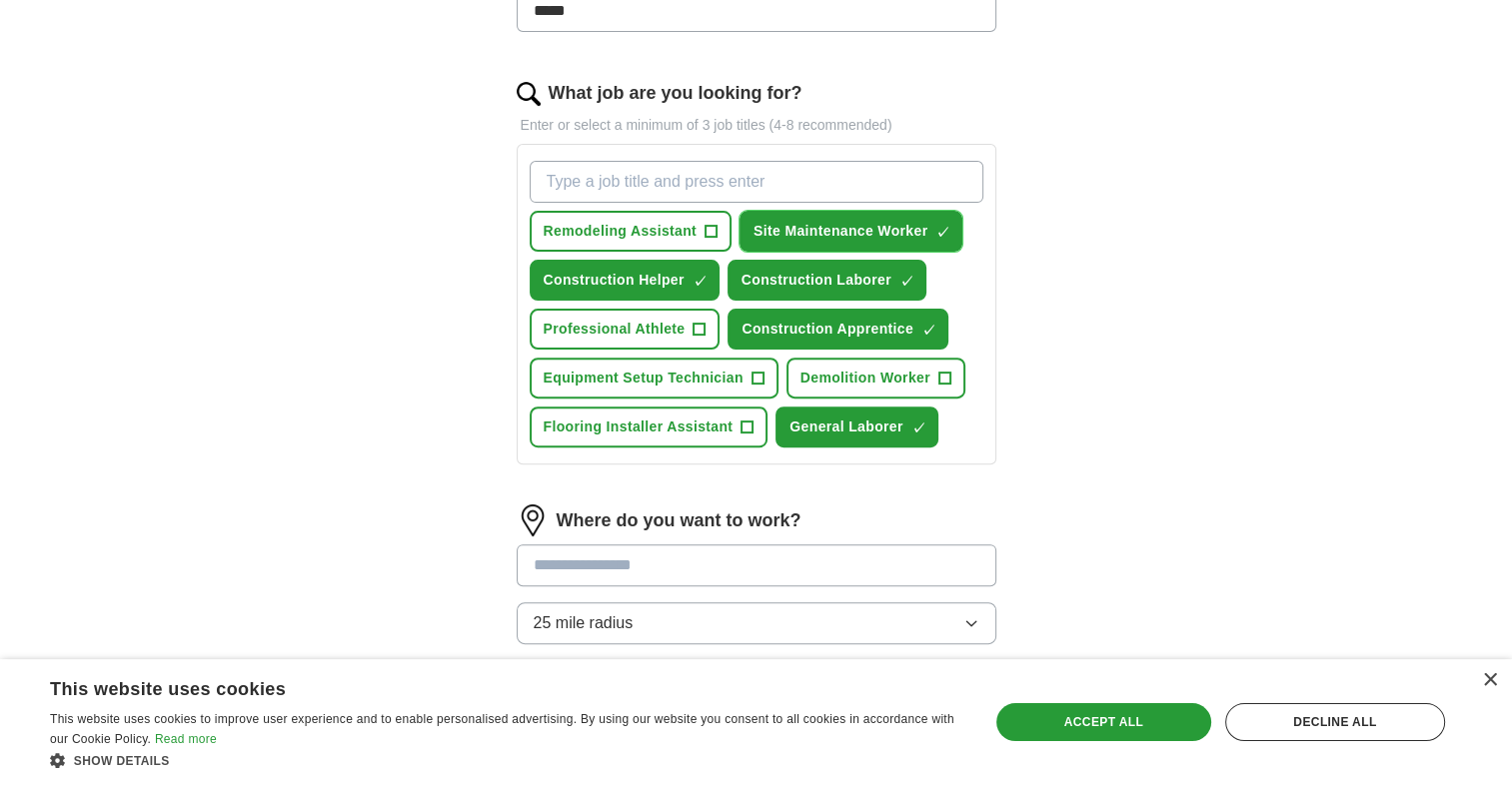 click on "Equipment Setup Technician" at bounding box center (644, 378) 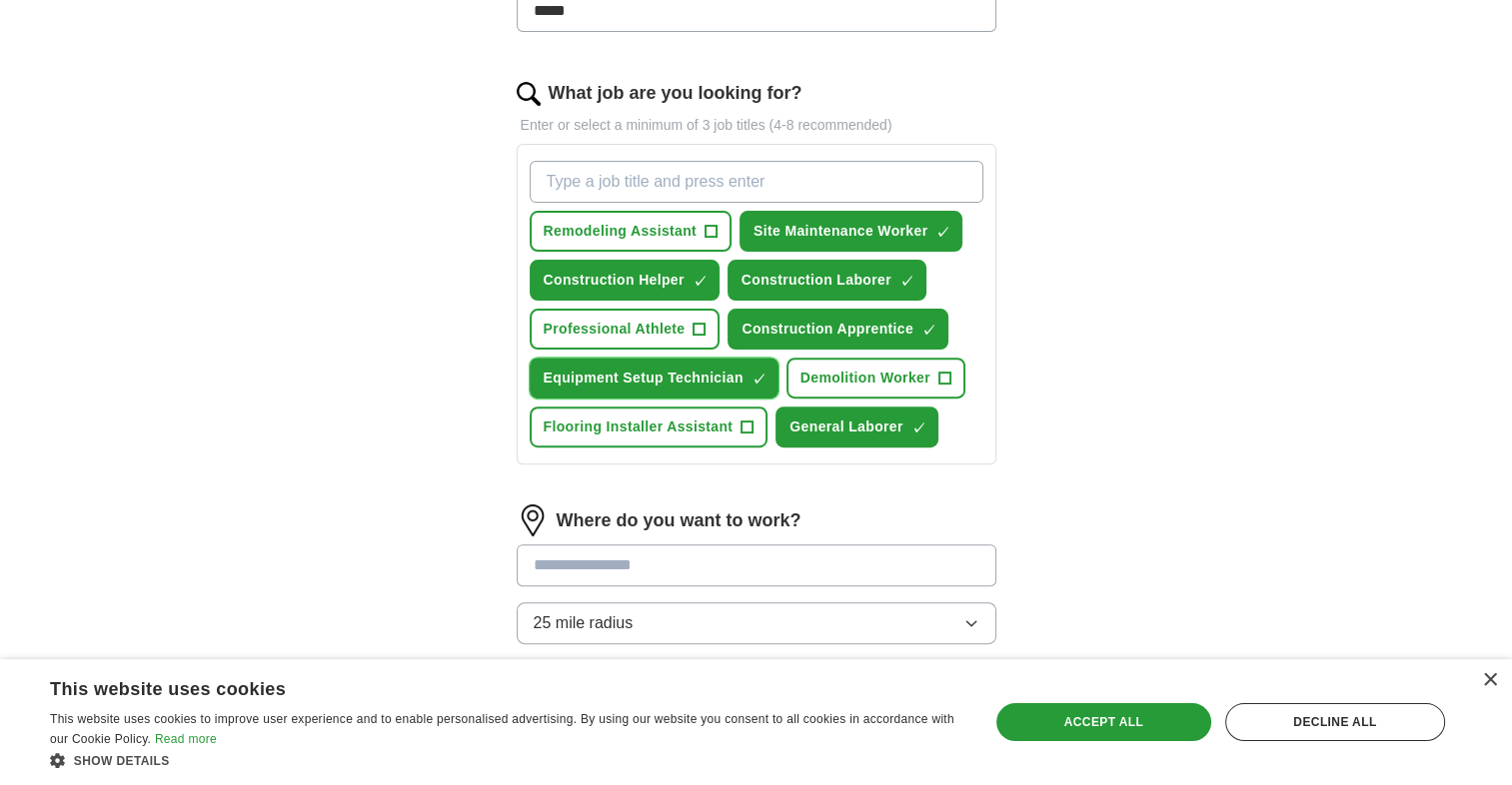 click on "Flooring Installer Assistant" at bounding box center (639, 426) 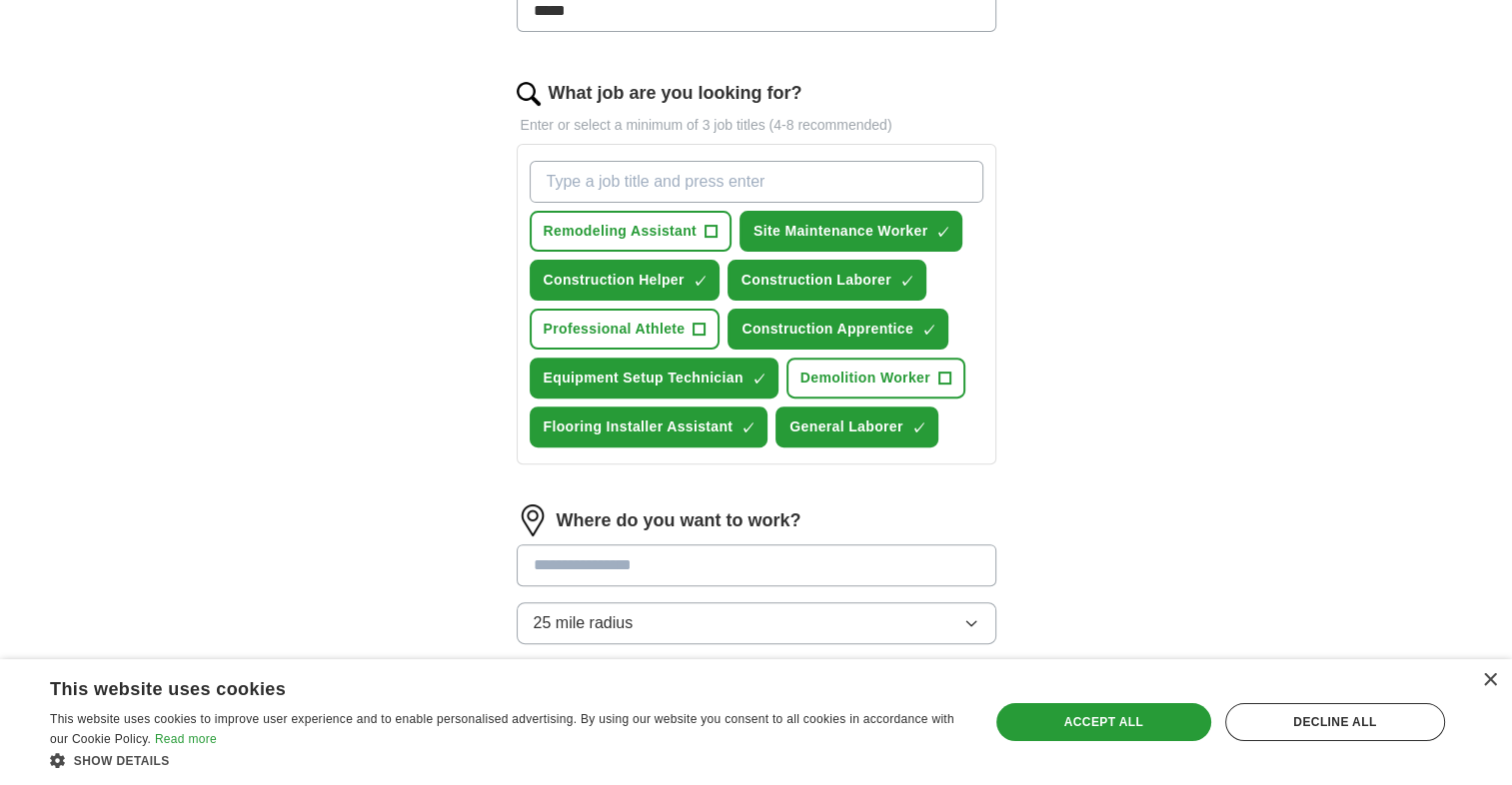 click on "Remodeling Assistant +" at bounding box center (631, 231) 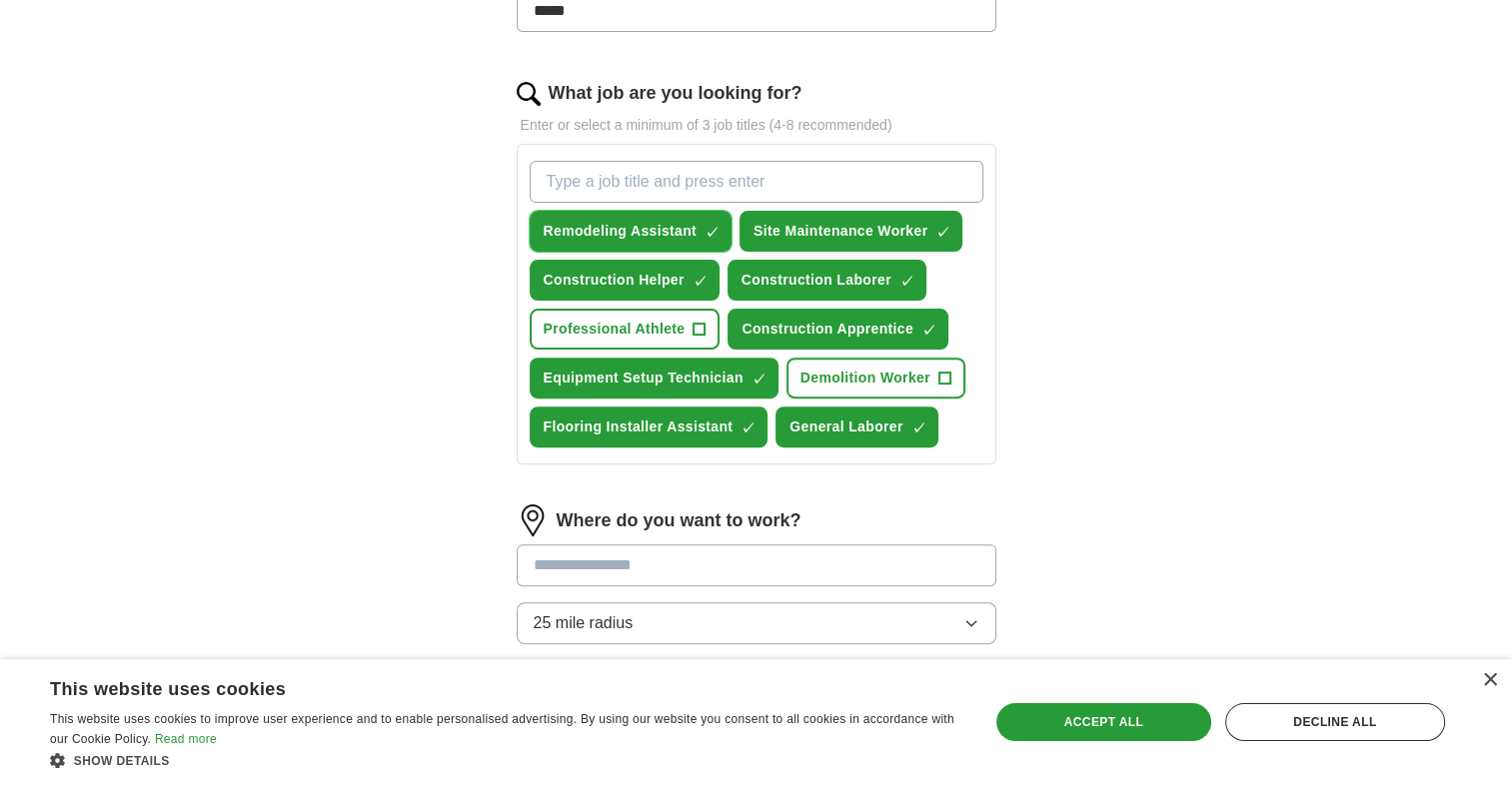 click on "Remodeling Assistant" at bounding box center [621, 231] 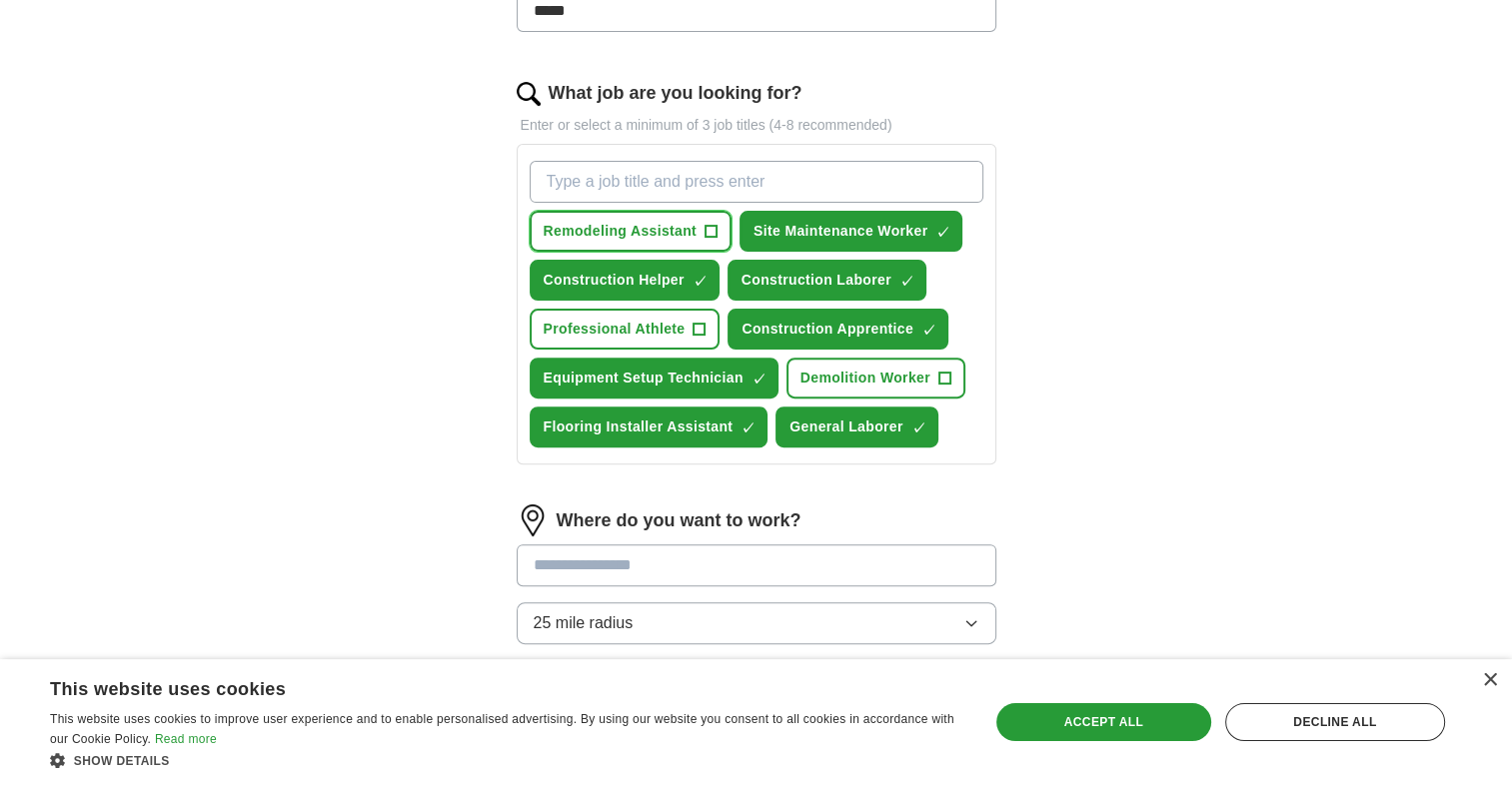 click on "Remodeling Assistant" at bounding box center (621, 231) 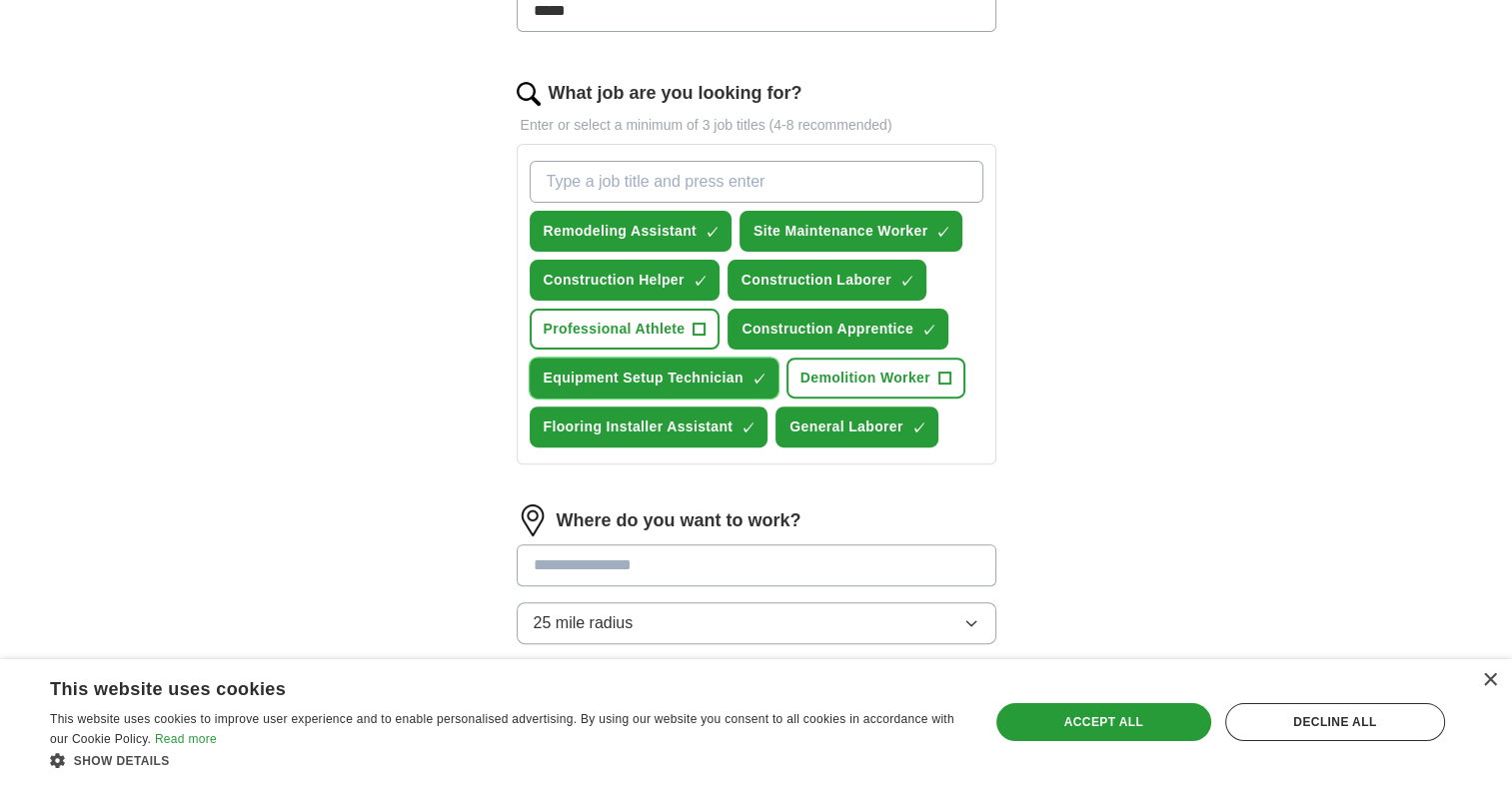 click on "Equipment Setup Technician" at bounding box center (644, 378) 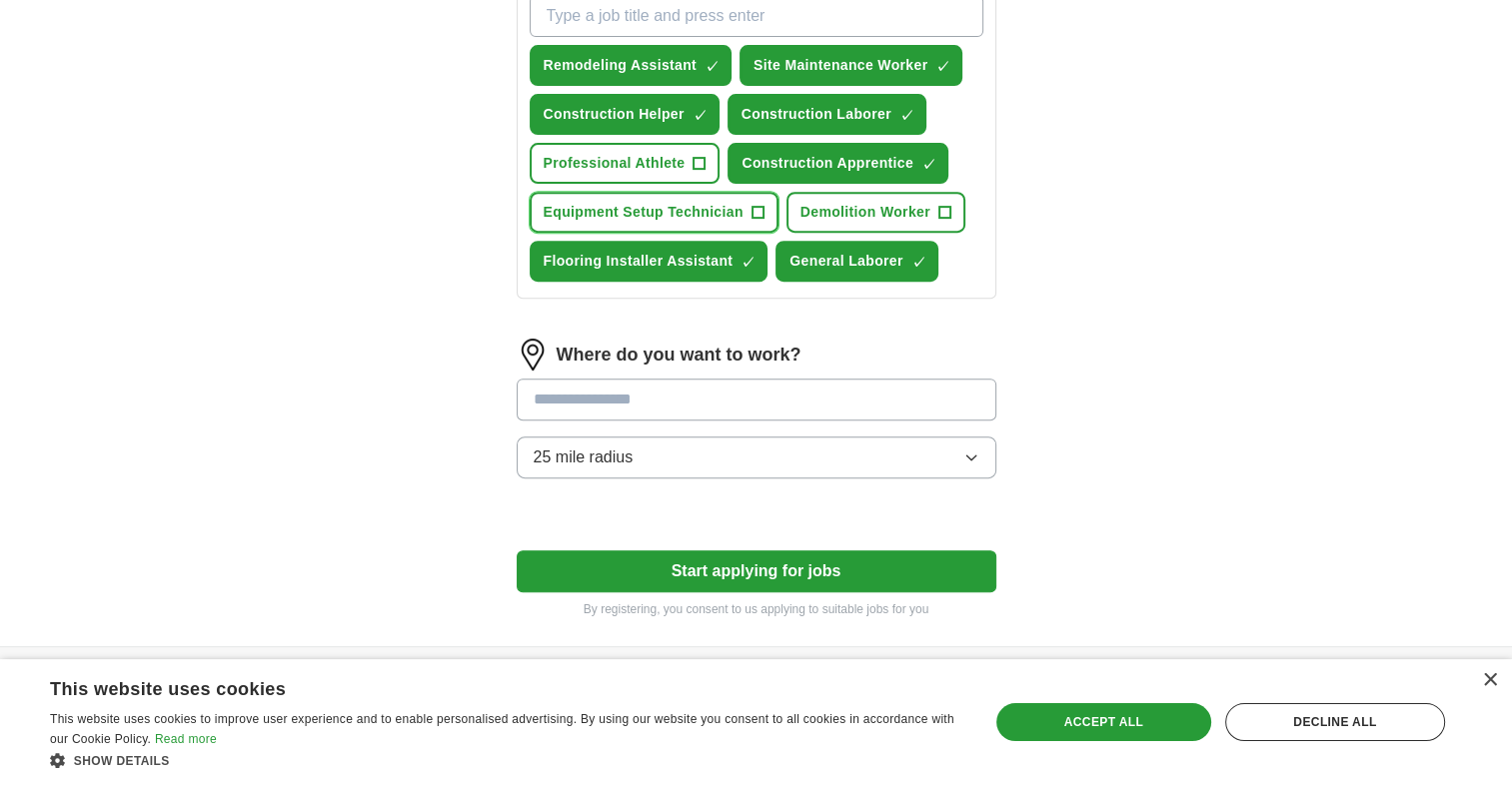 scroll, scrollTop: 803, scrollLeft: 0, axis: vertical 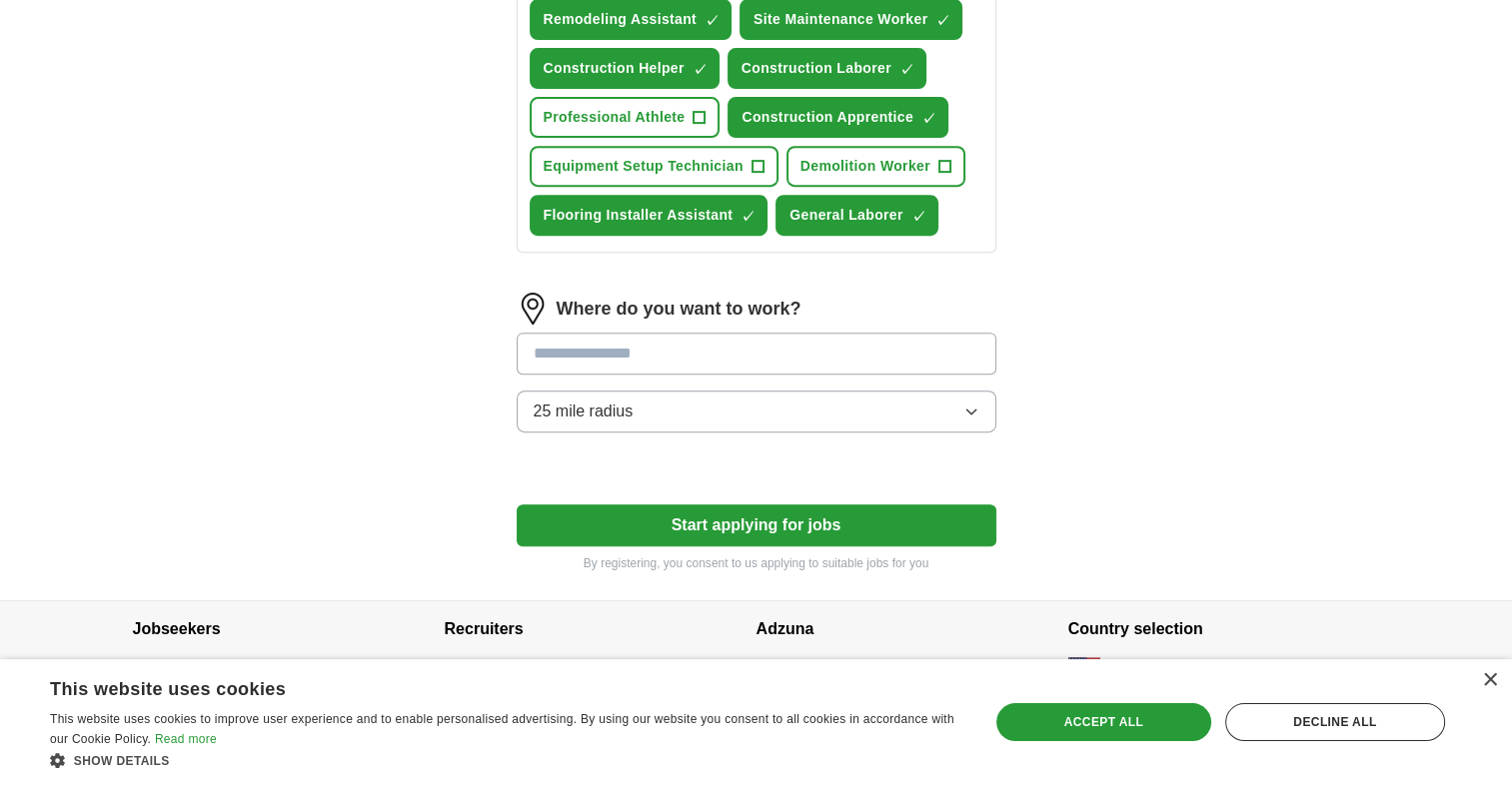 click at bounding box center (756, 354) 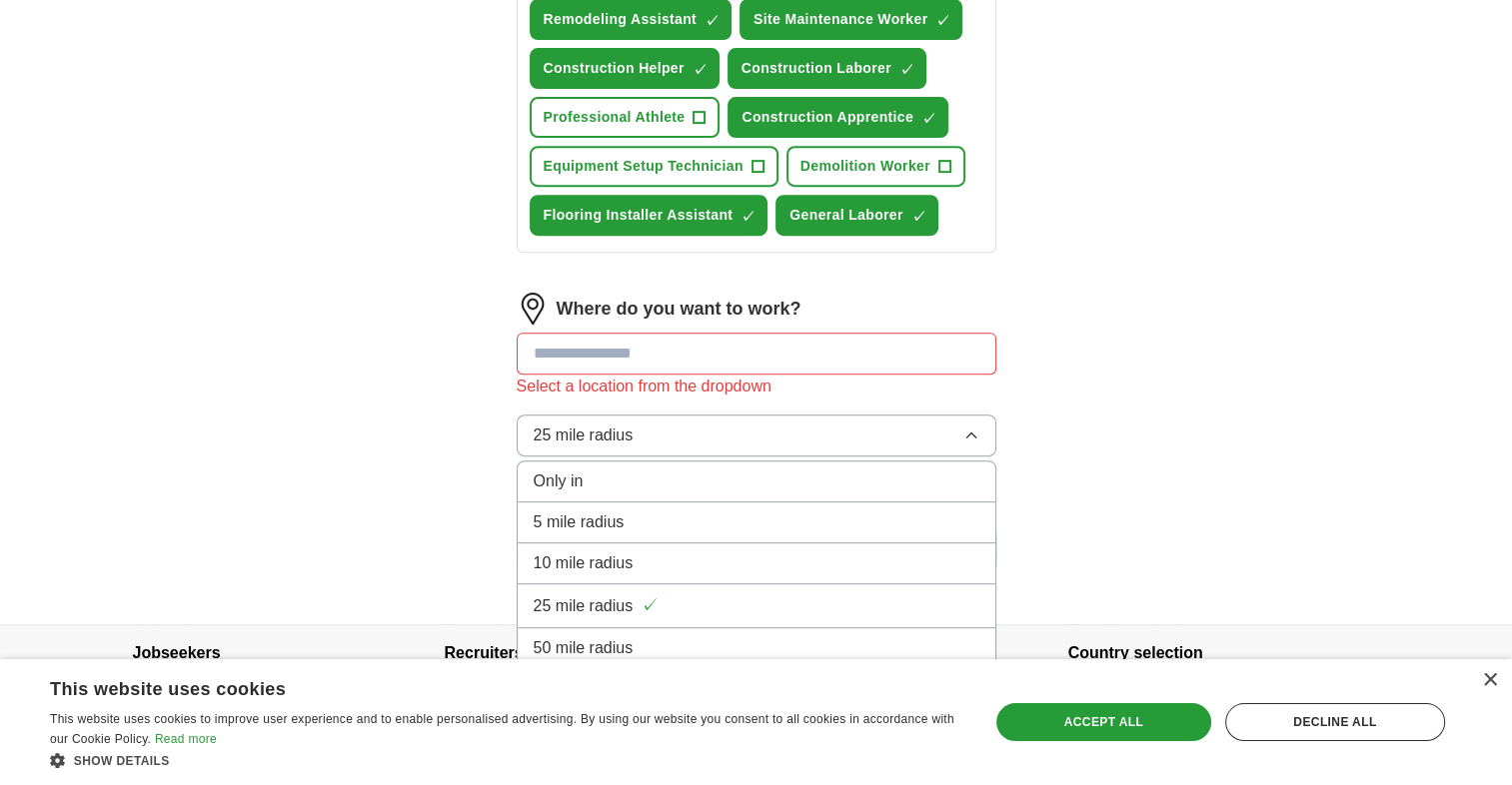 click on "Let  ApplyIQ  do the hard work of searching and applying for jobs. Just tell us what you're looking for, and we'll do the rest. Select a resume resume.pdf [DATE] 23:23 Upload a different  resume By uploading your  resume  you agree to our   T&Cs   and   Privacy Notice . First Name ****** Last Name ***** What job are you looking for? Enter or select a minimum of 3 job titles (4-8 recommended) Remodeling Assistant ✓ × Site Maintenance Worker ✓ × Construction Helper ✓ × Construction Laborer ✓ × Professional Athlete + Construction Apprentice ✓ × Equipment Setup Technician + Demolition Worker + Flooring Installer Assistant ✓ × General Laborer ✓ × Where do you want to work? Select a location from the dropdown 25 mile radius Only in 5 mile radius 10 mile radius 25 mile radius ✓ 50 mile radius 100 mile radius Start applying for jobs By registering, you consent to us applying to suitable jobs for you" at bounding box center (756, -3) 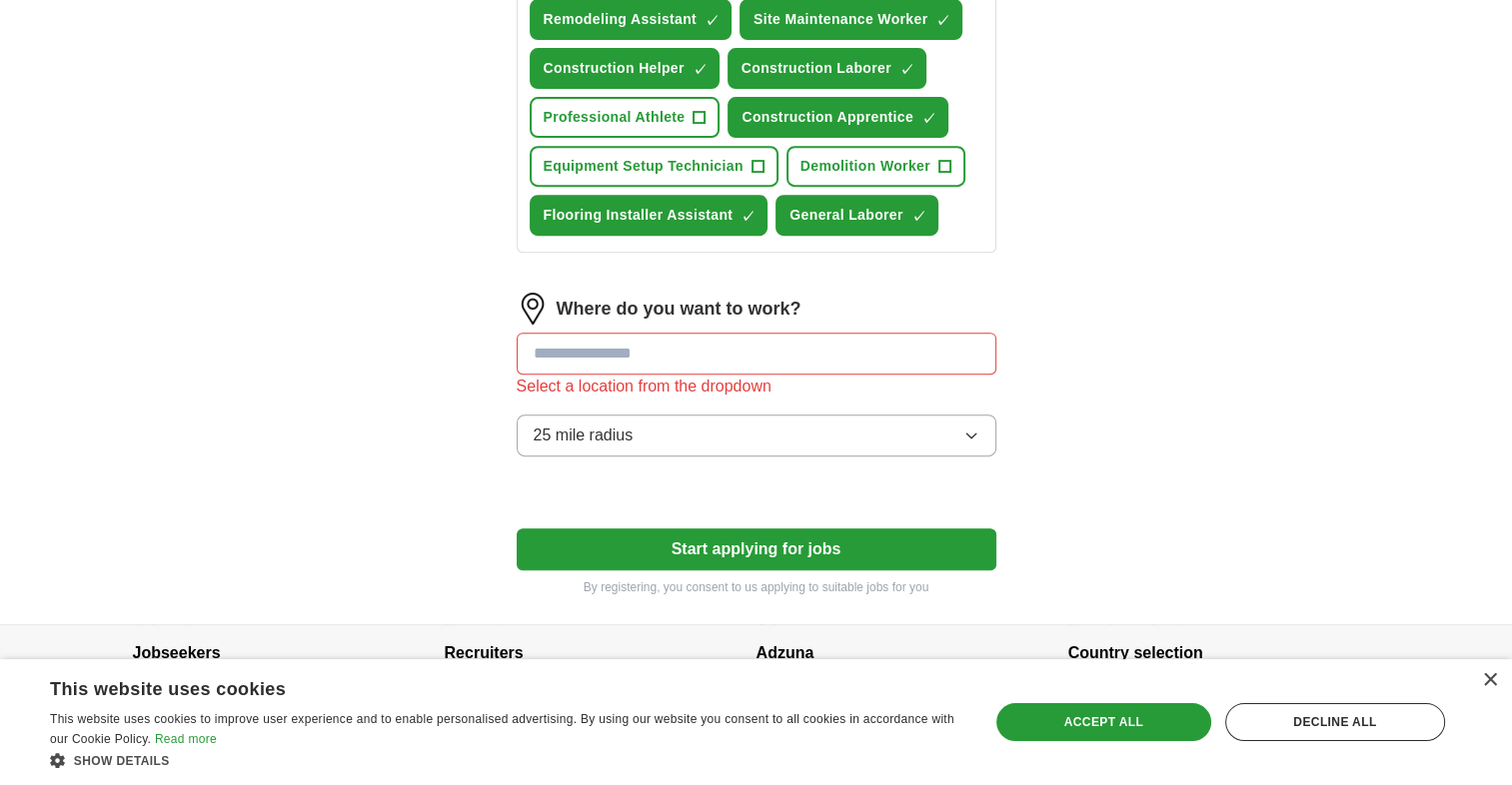 click at bounding box center [756, 354] 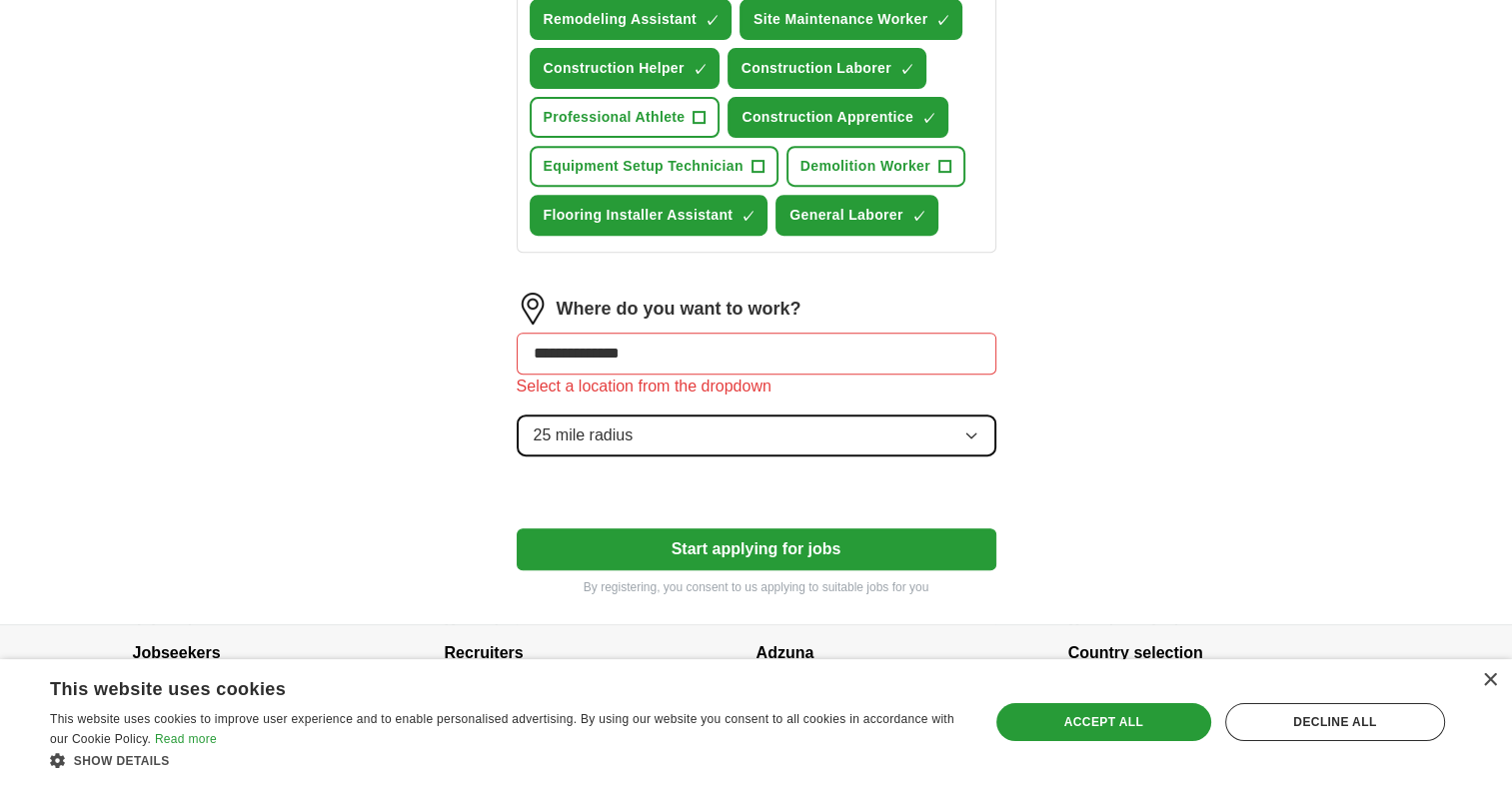 click on "25 mile radius" at bounding box center (756, 435) 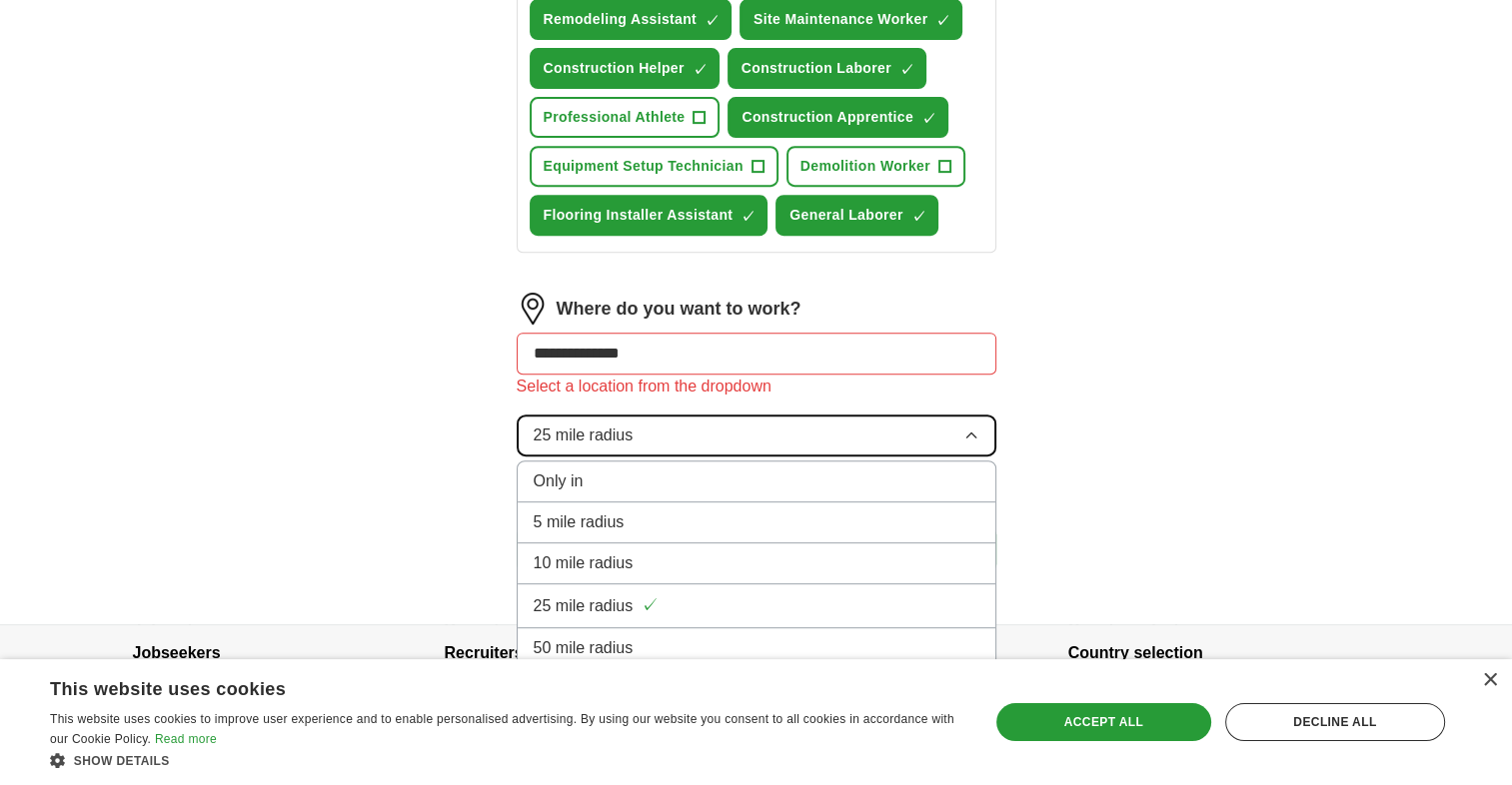 click on "**********" at bounding box center [756, 354] 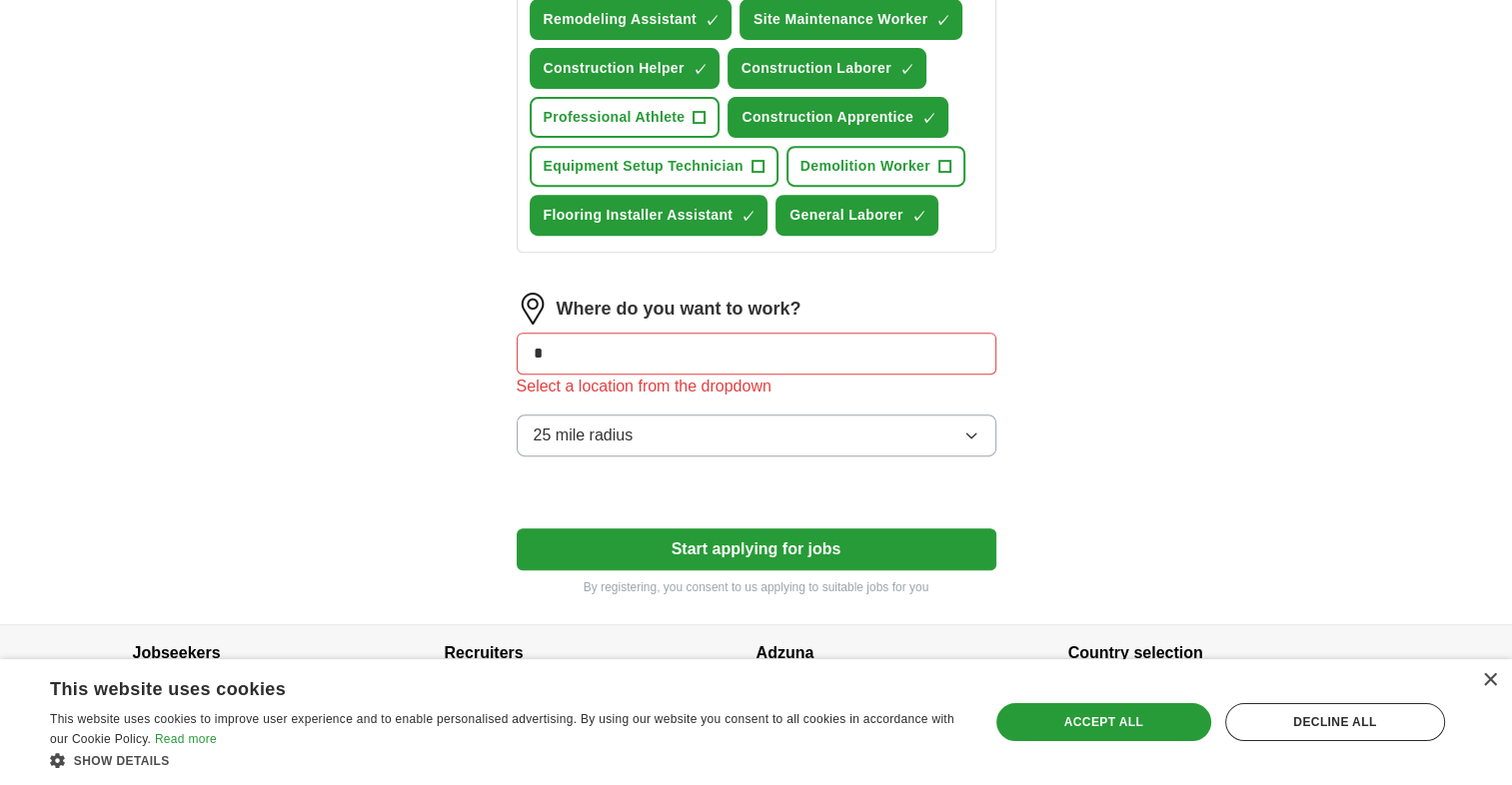type on "*" 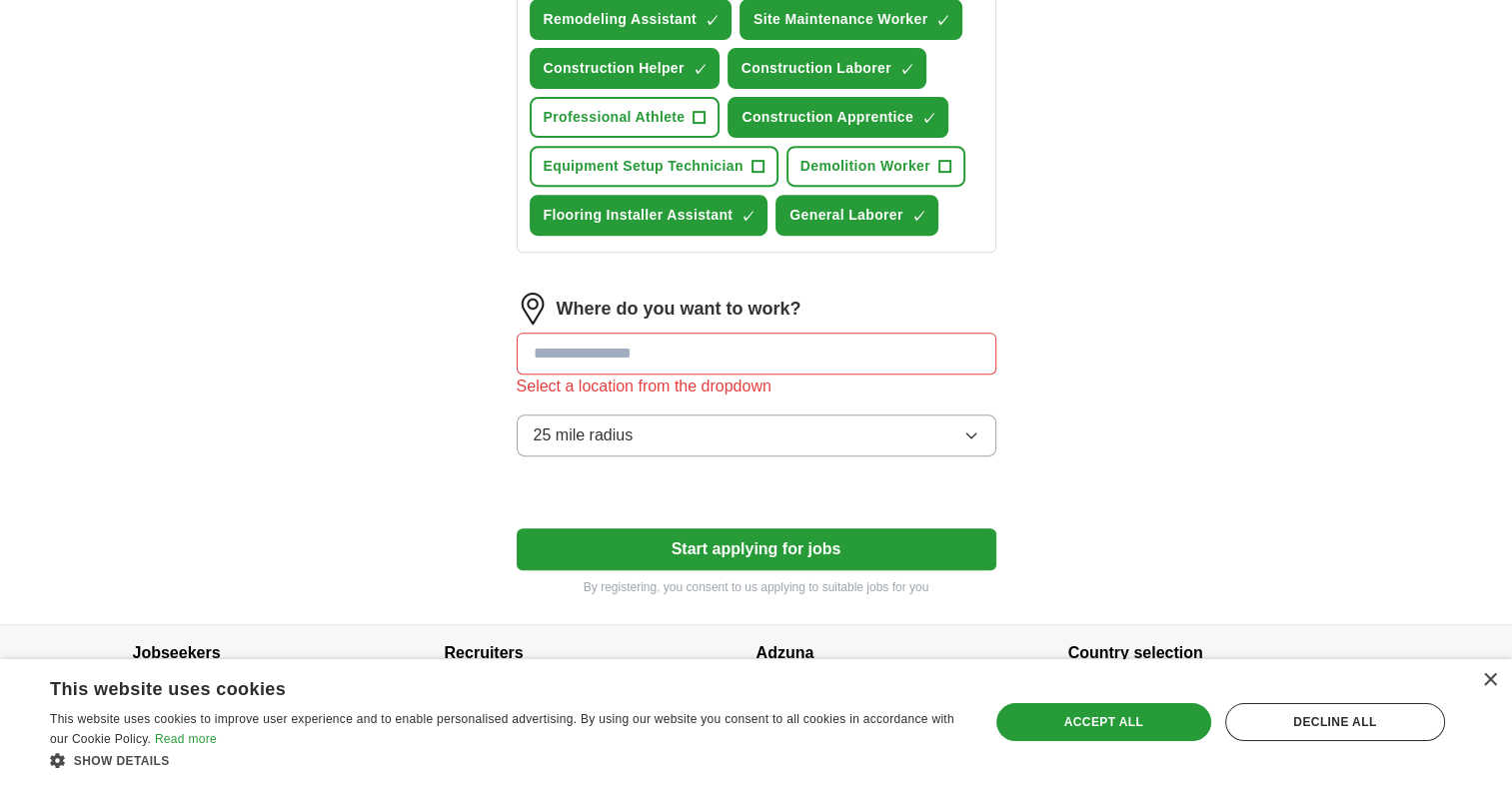 click on "25 mile radius" at bounding box center (756, 435) 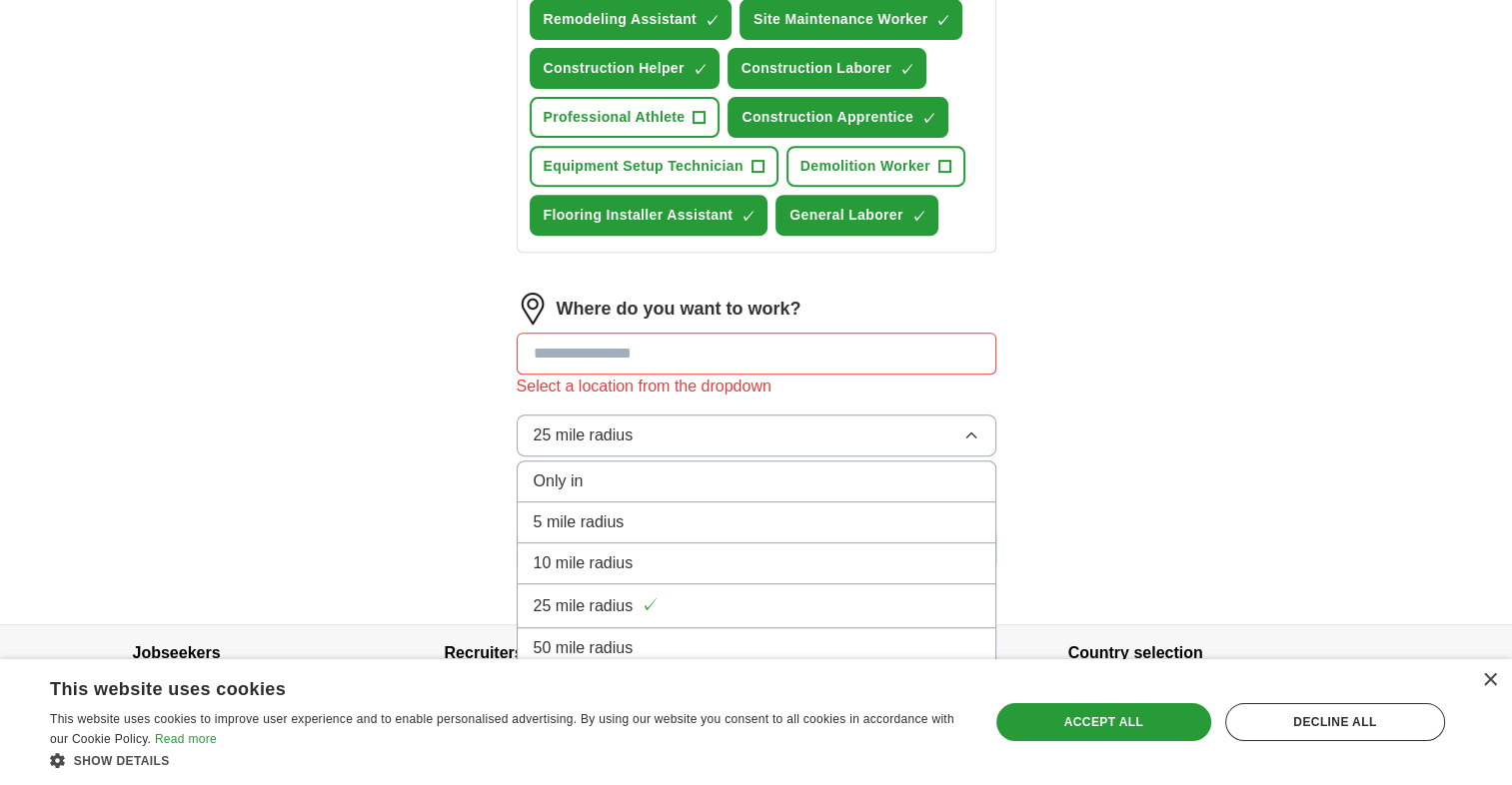 click at bounding box center [756, 354] 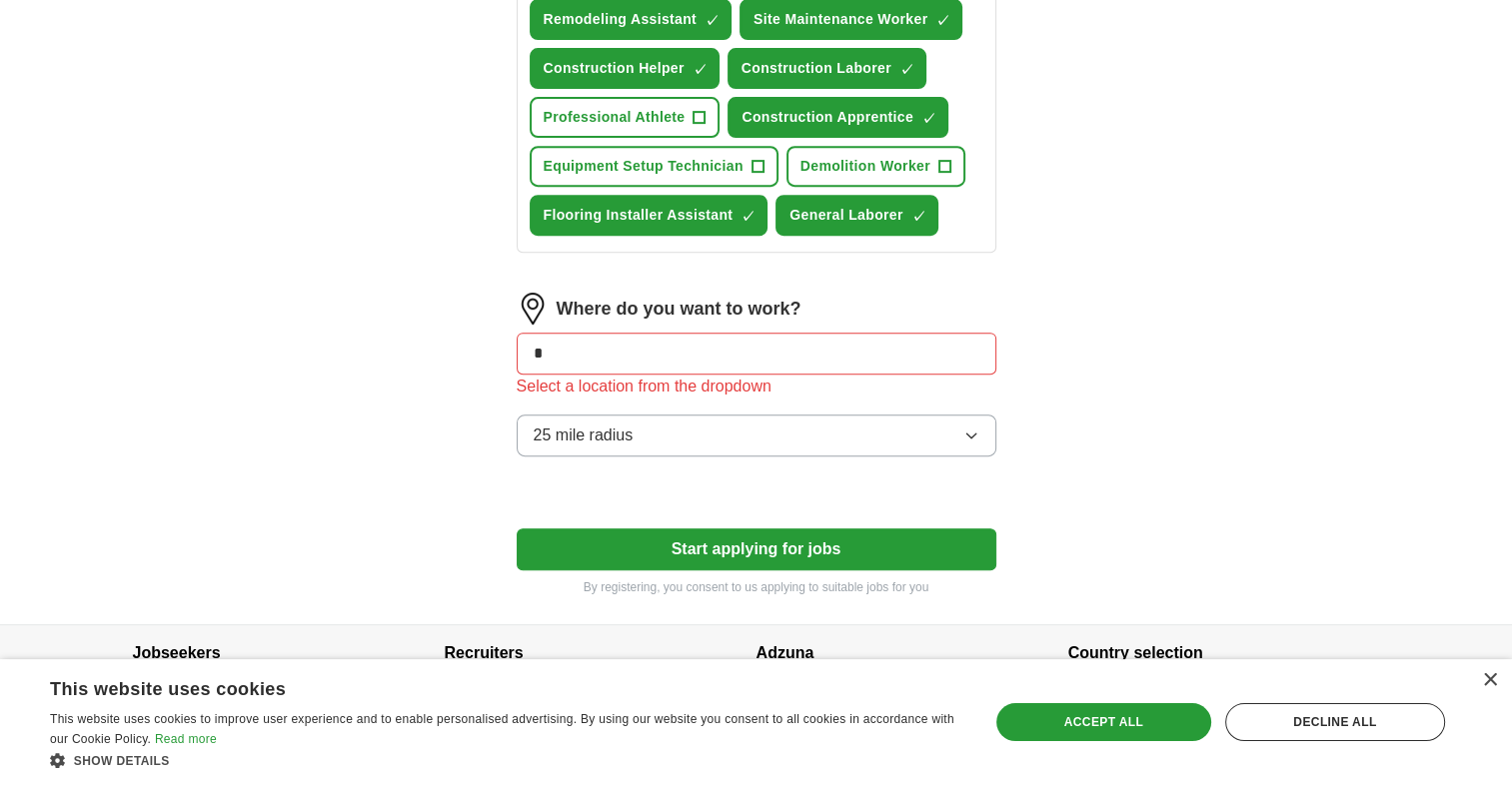 type on "*" 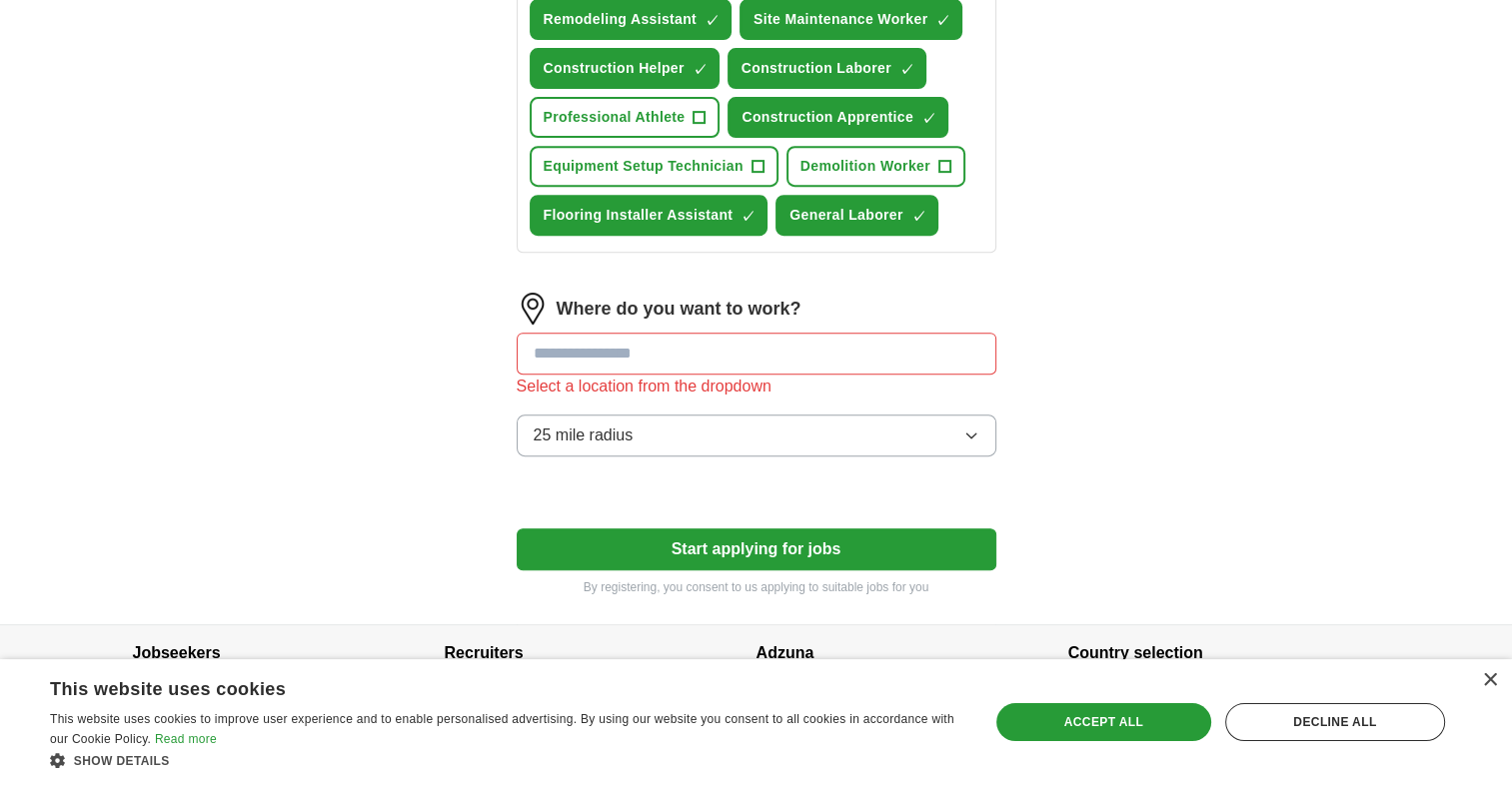 click at bounding box center [756, 354] 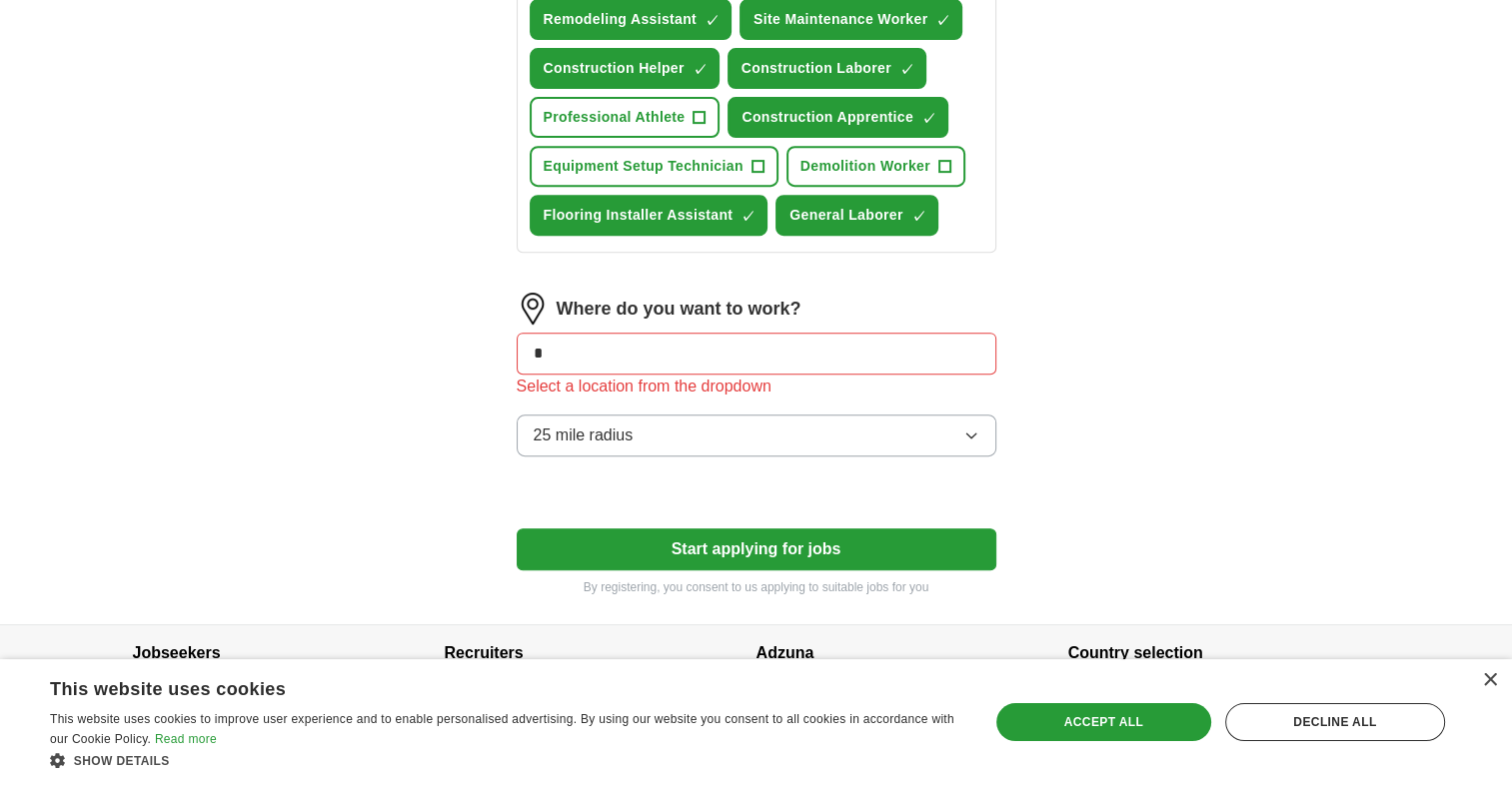 type on "*" 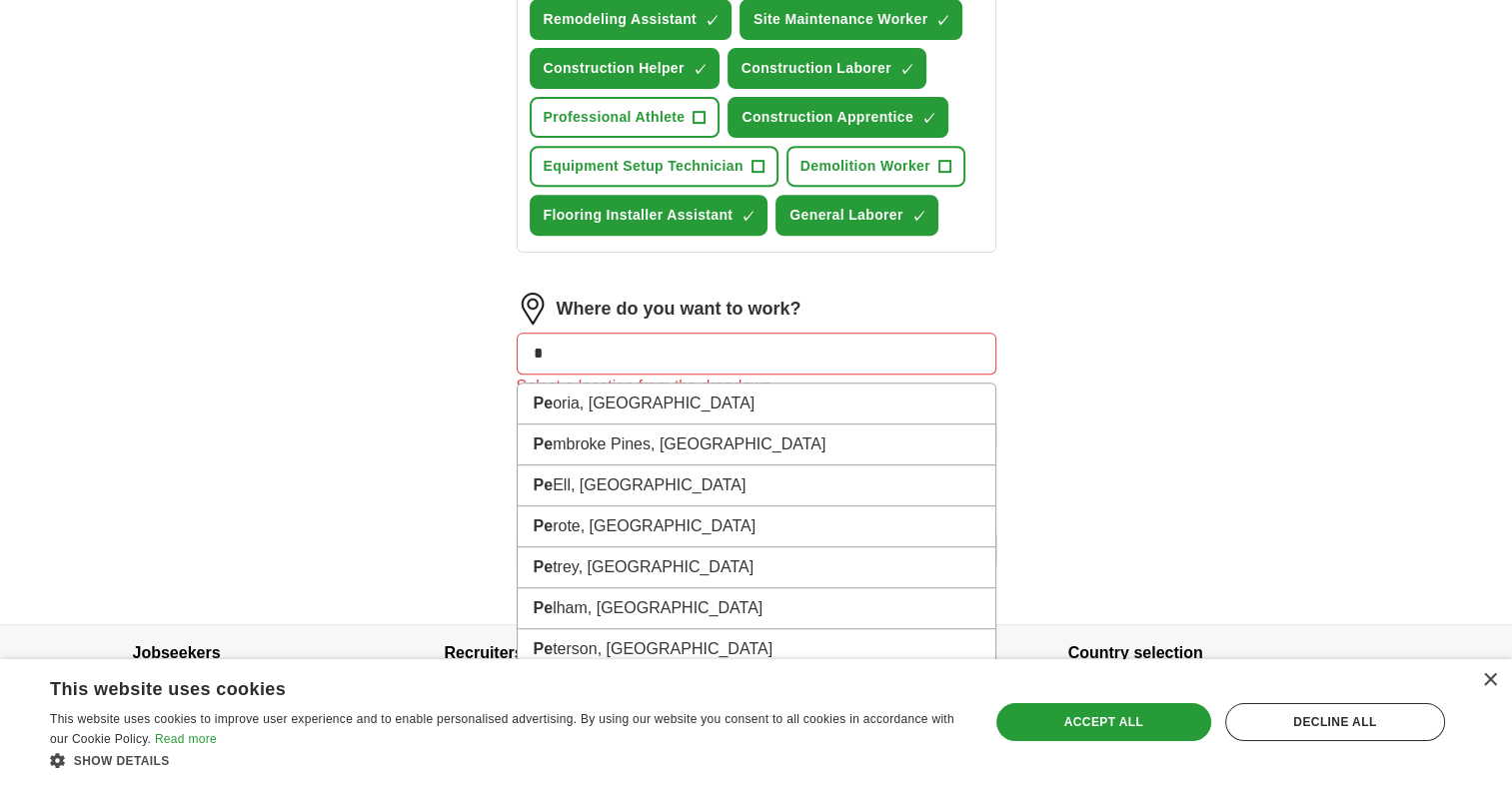 type on "*" 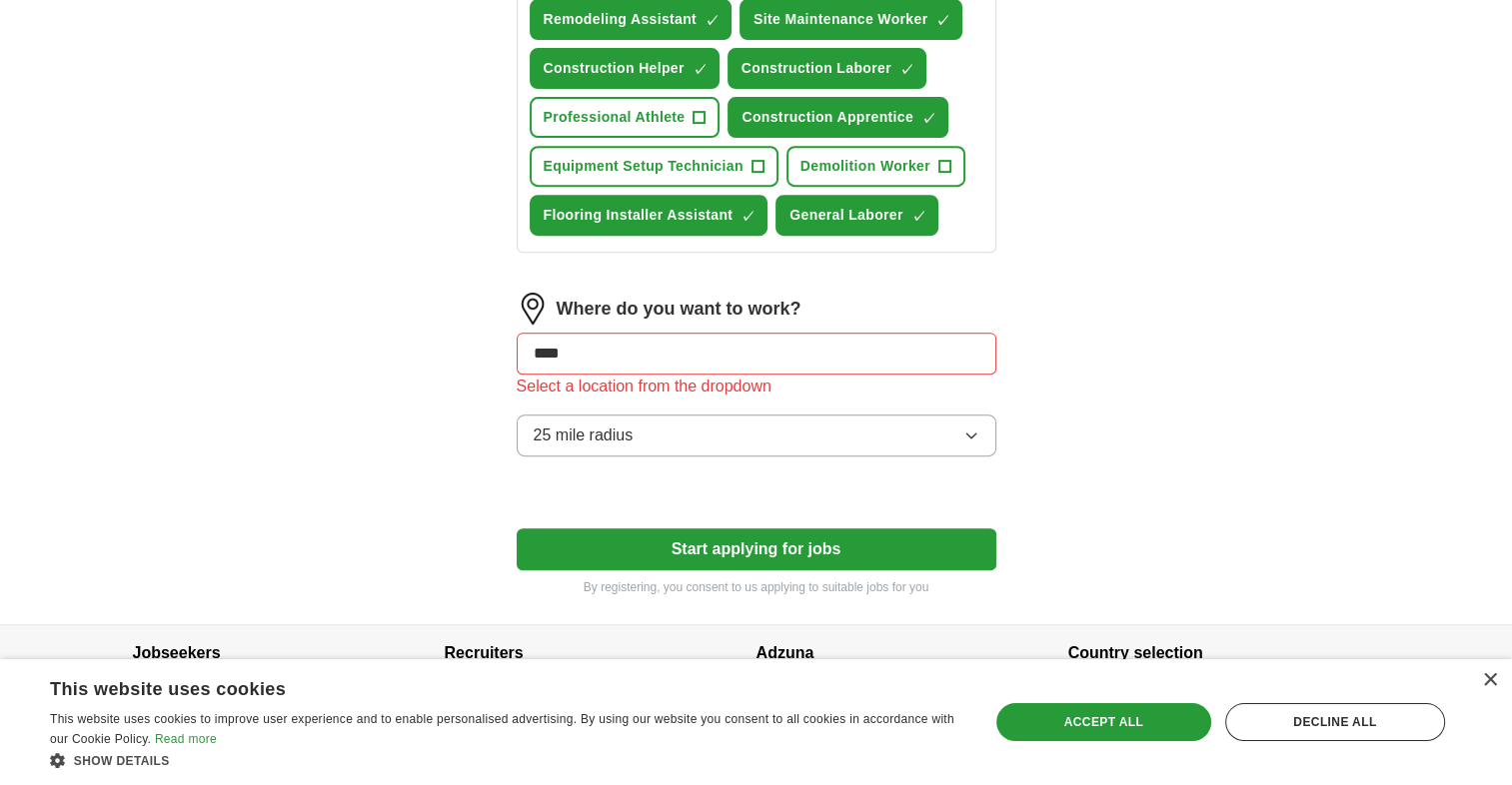 type on "*****" 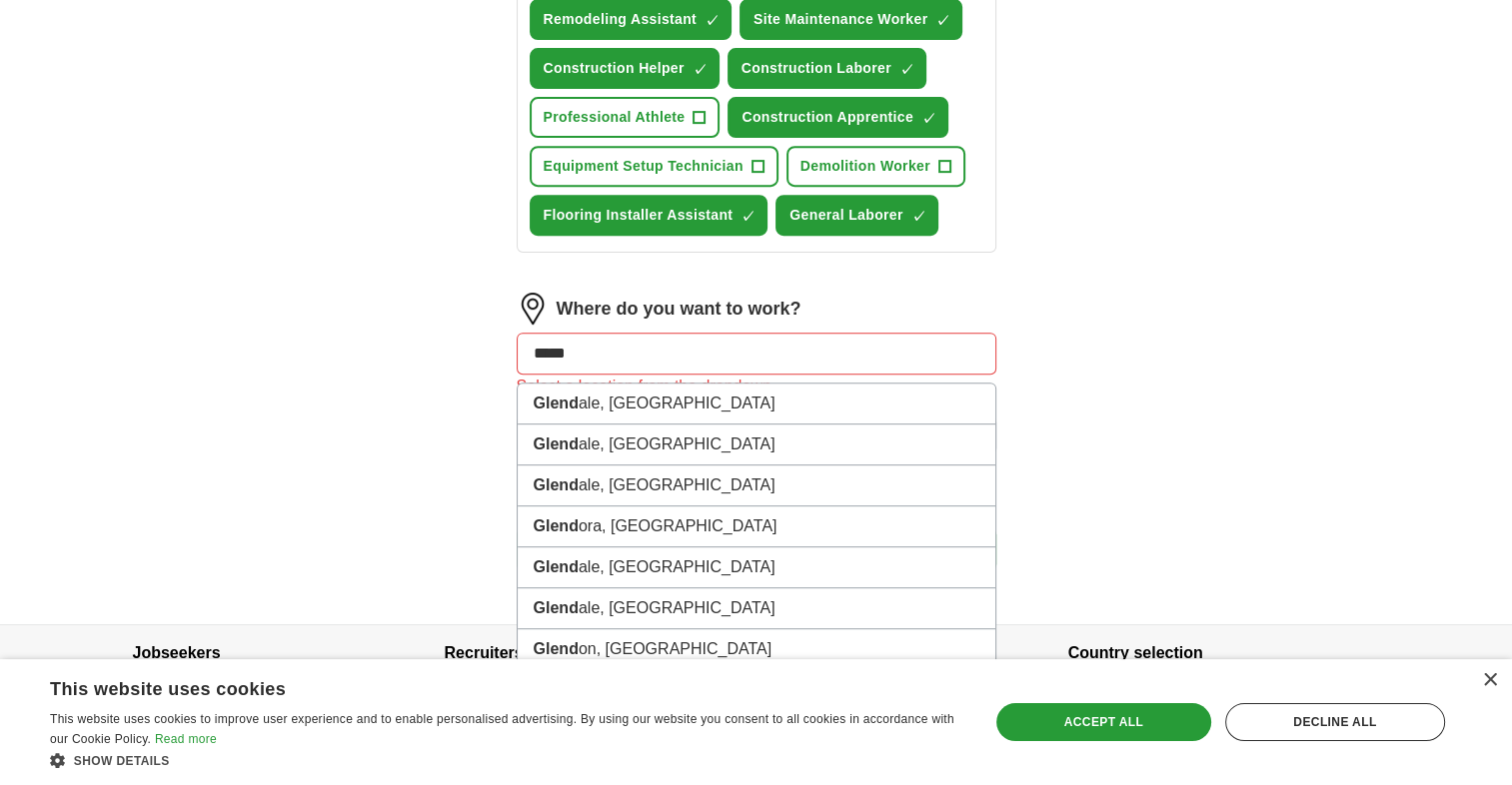 click on "Glend ale, [GEOGRAPHIC_DATA]" at bounding box center [756, 403] 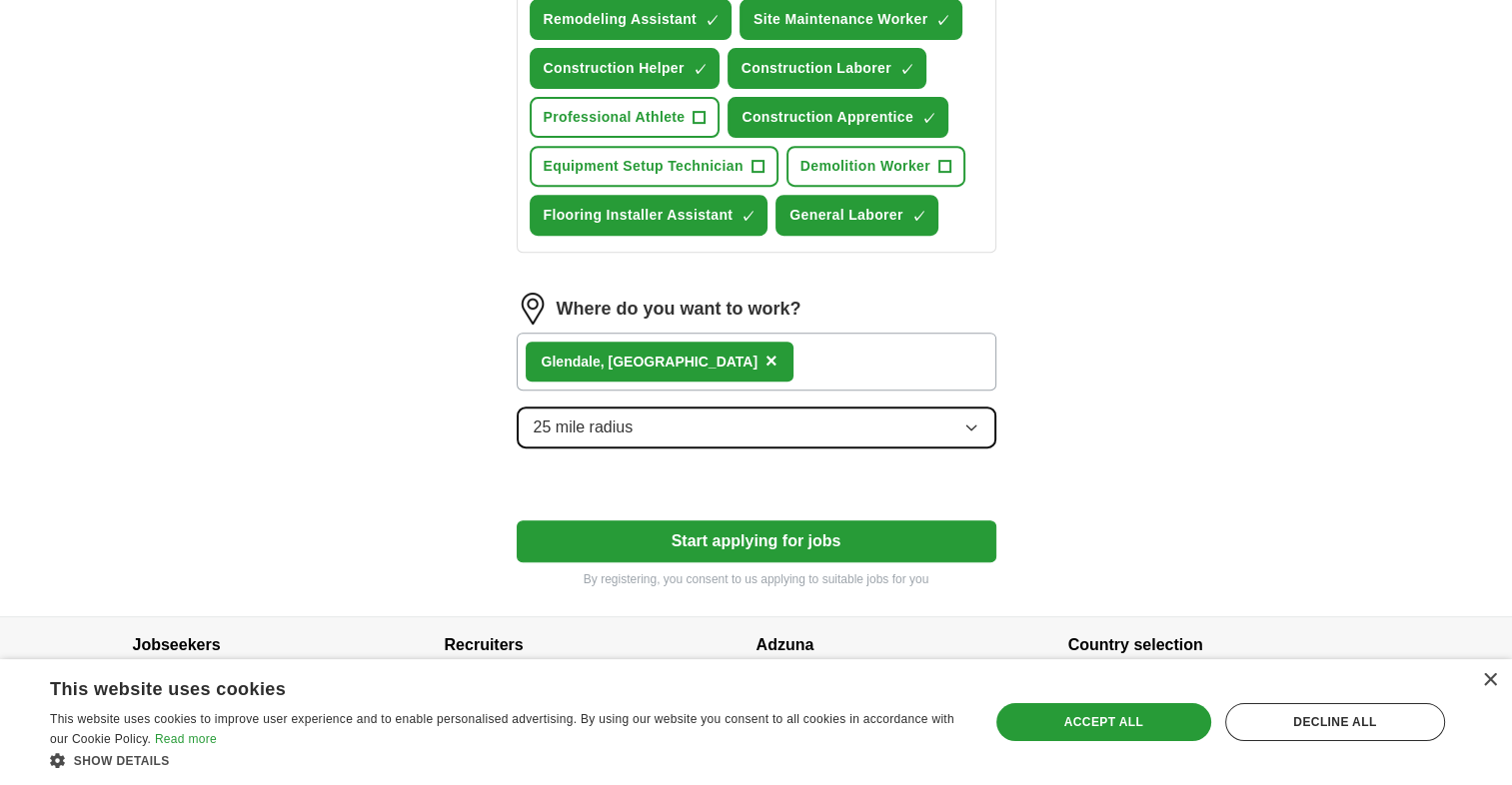 click on "25 mile radius" at bounding box center (756, 427) 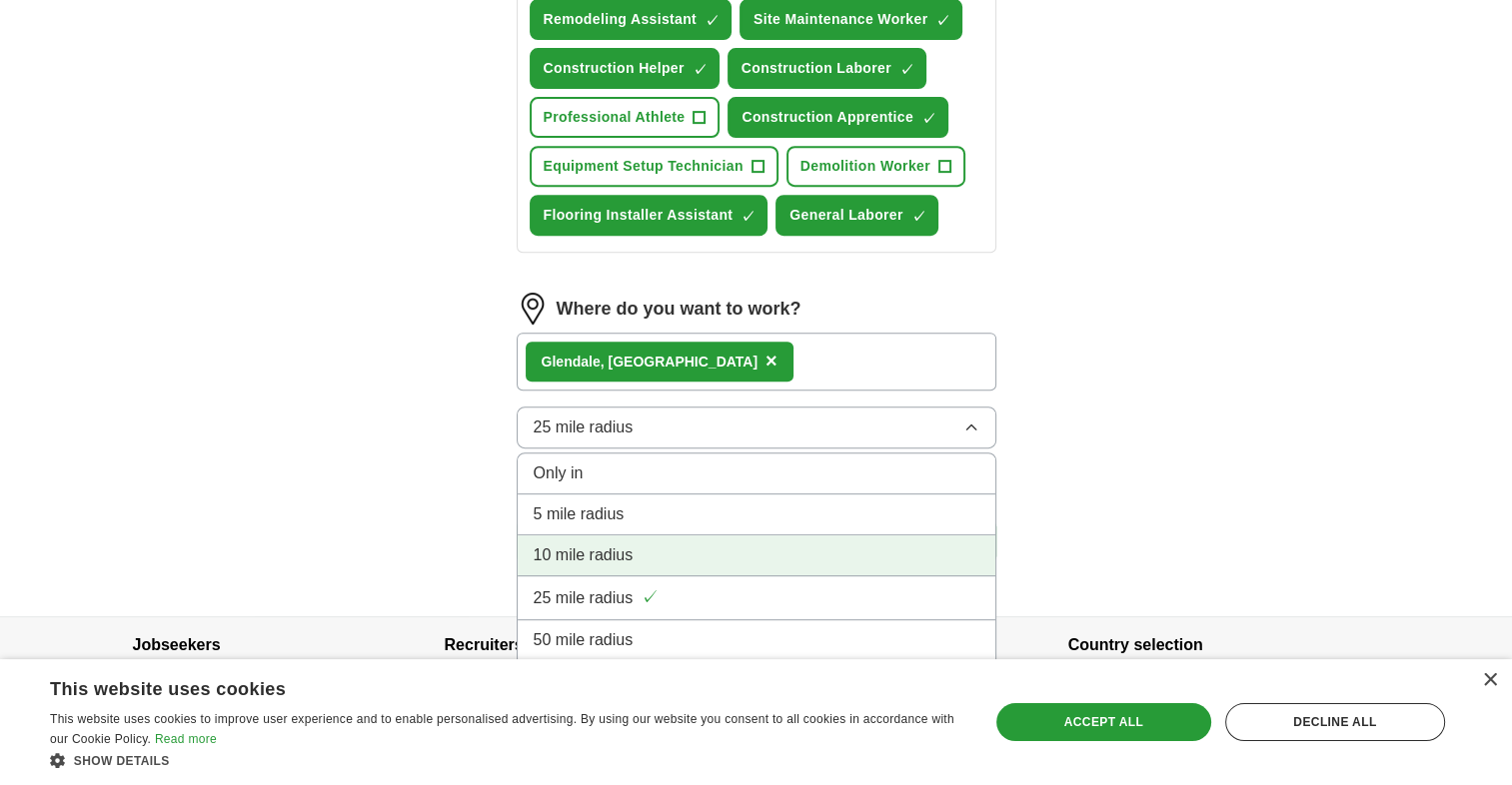 click on "10 mile radius" at bounding box center (756, 555) 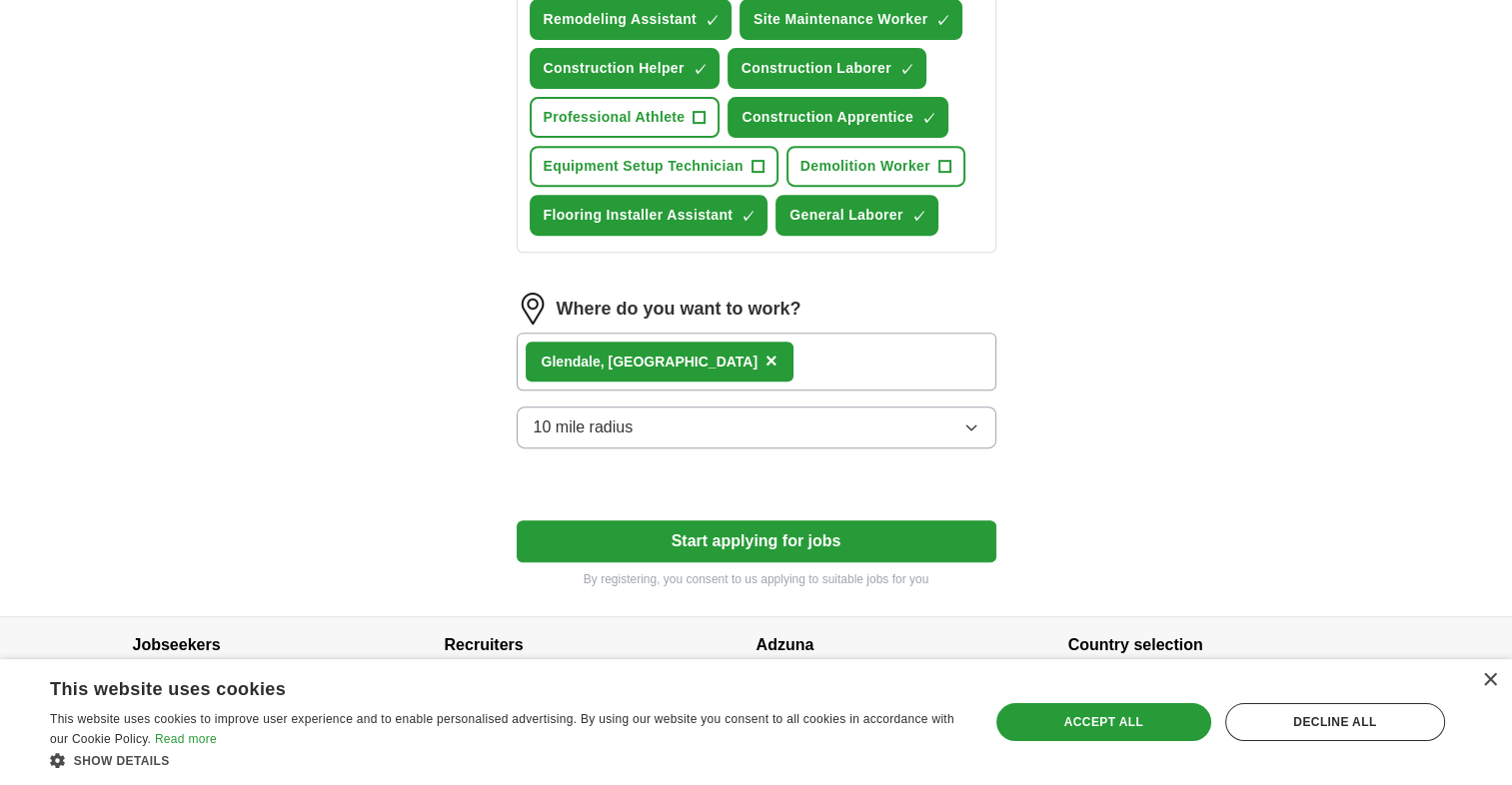 click 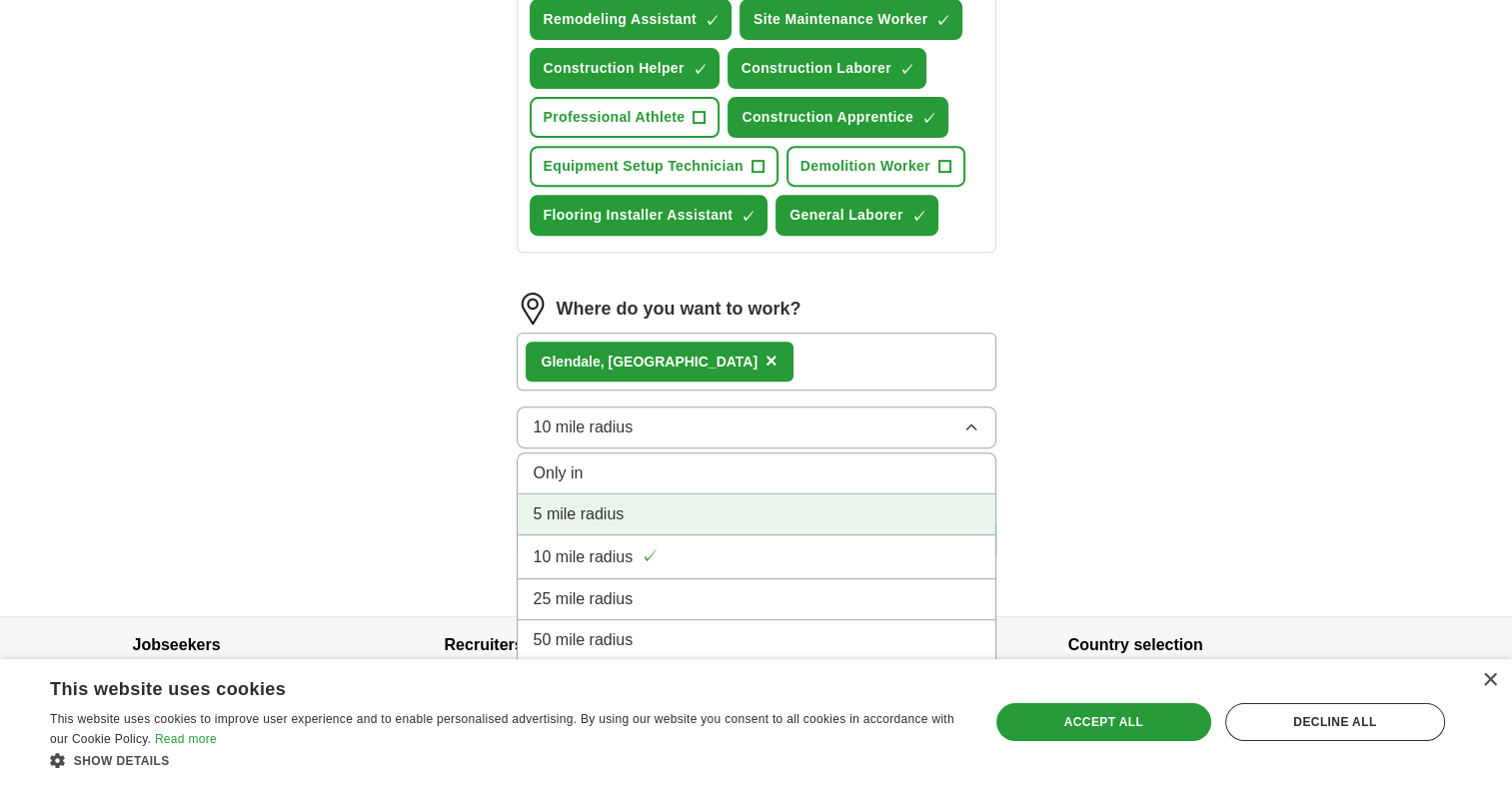 click on "5 mile radius" at bounding box center [756, 514] 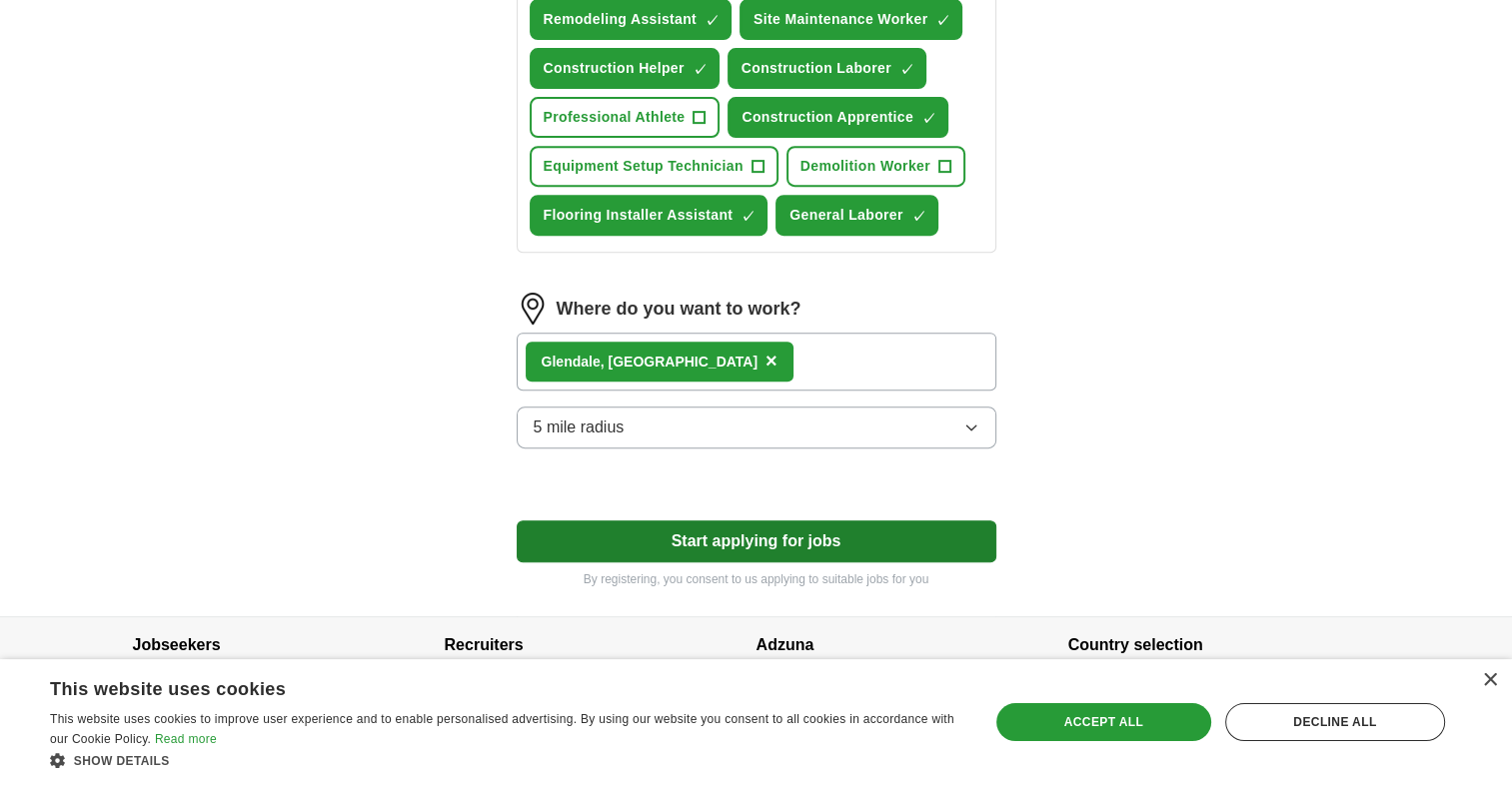 click on "Start applying for jobs" at bounding box center [756, 541] 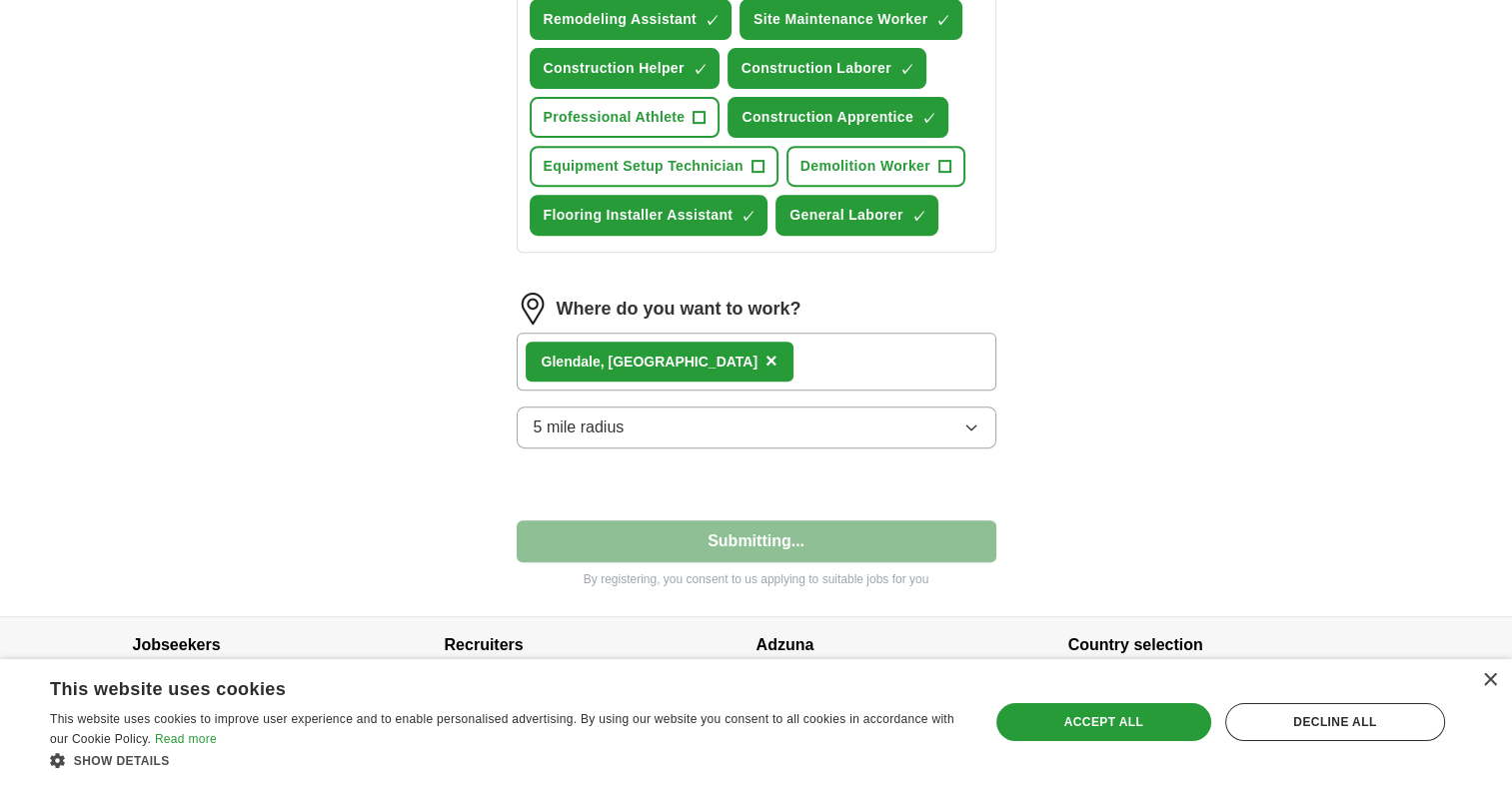 select on "**" 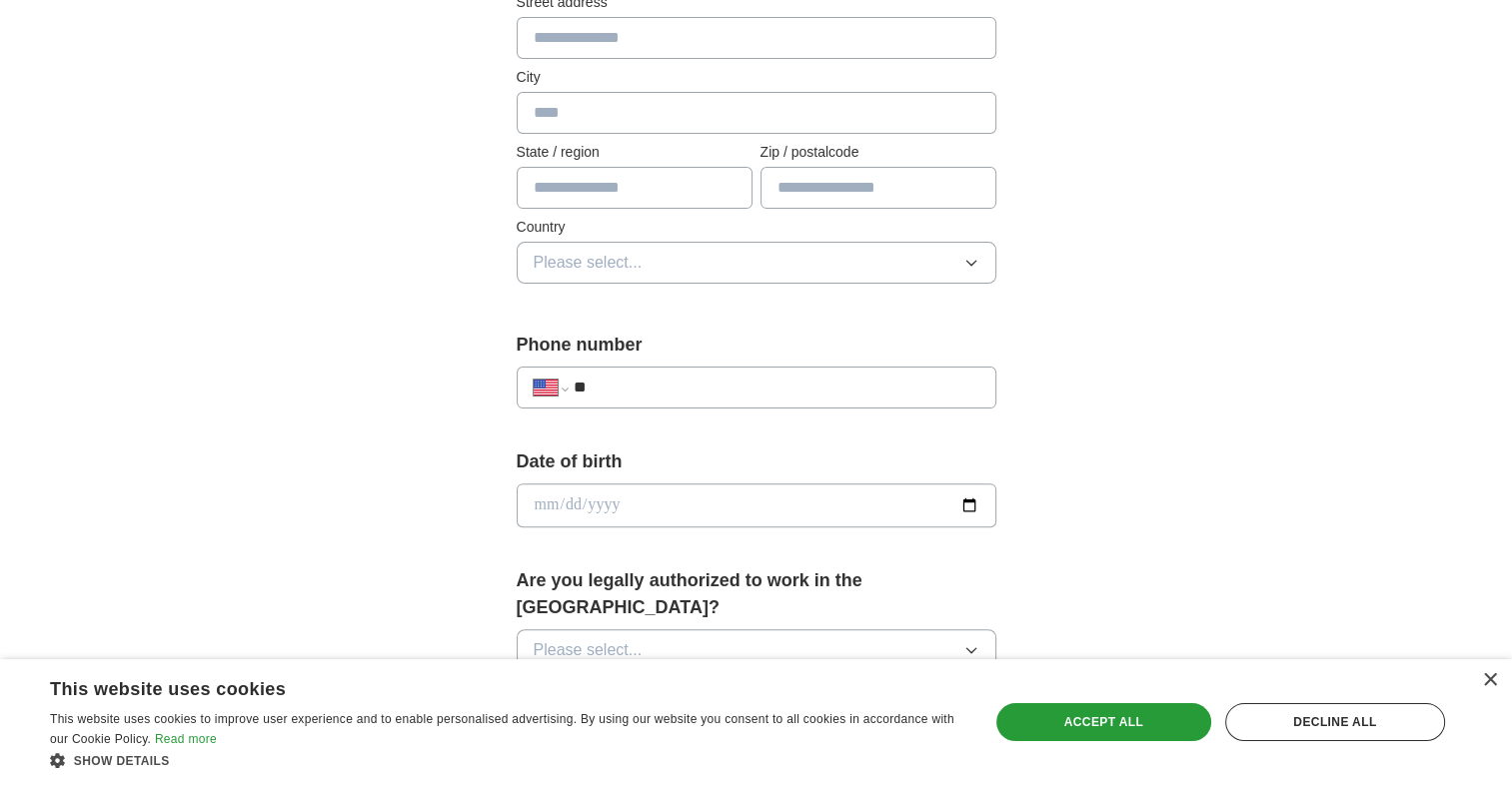 scroll, scrollTop: 500, scrollLeft: 0, axis: vertical 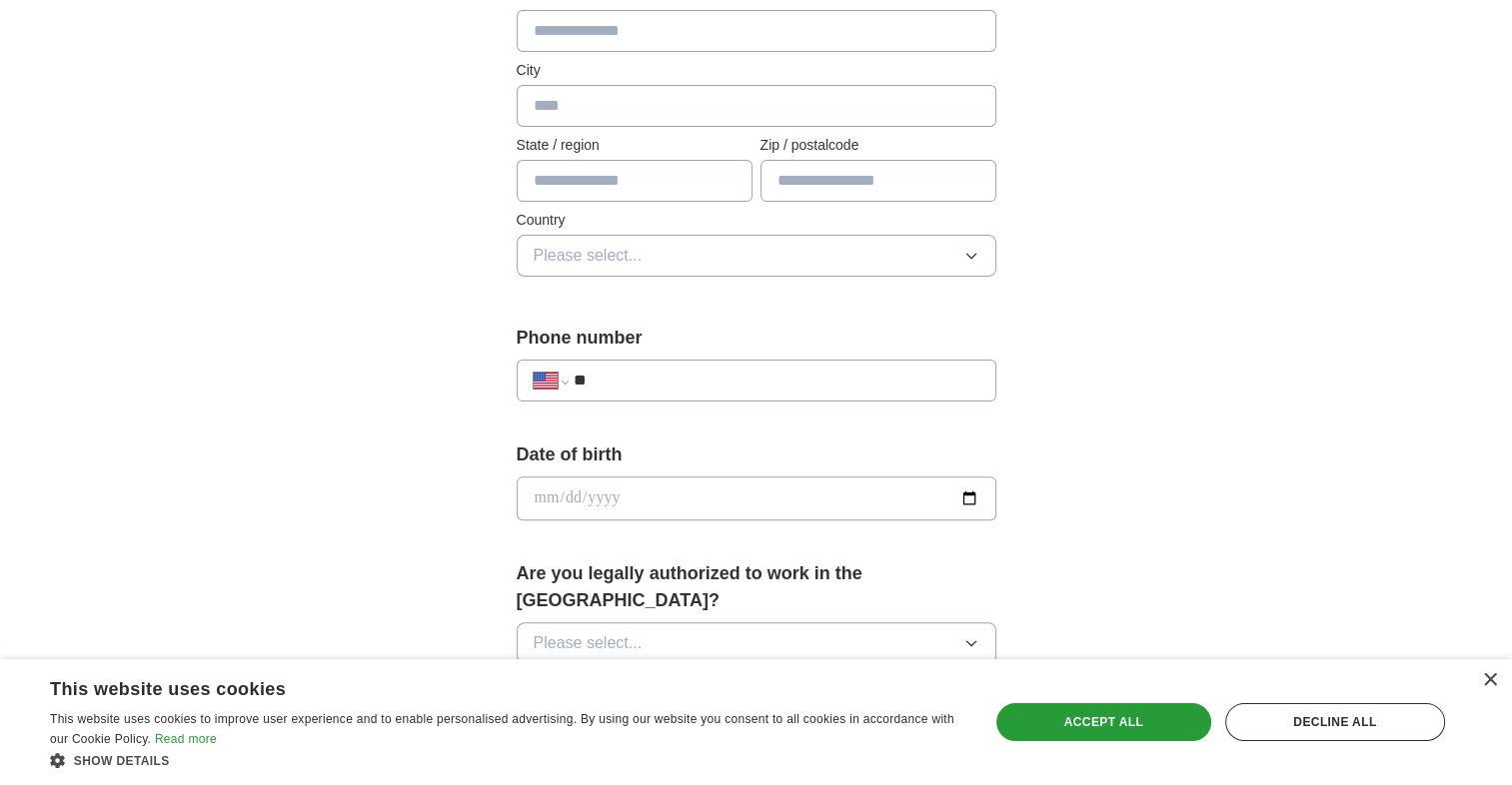 click on "**" at bounding box center (775, 381) 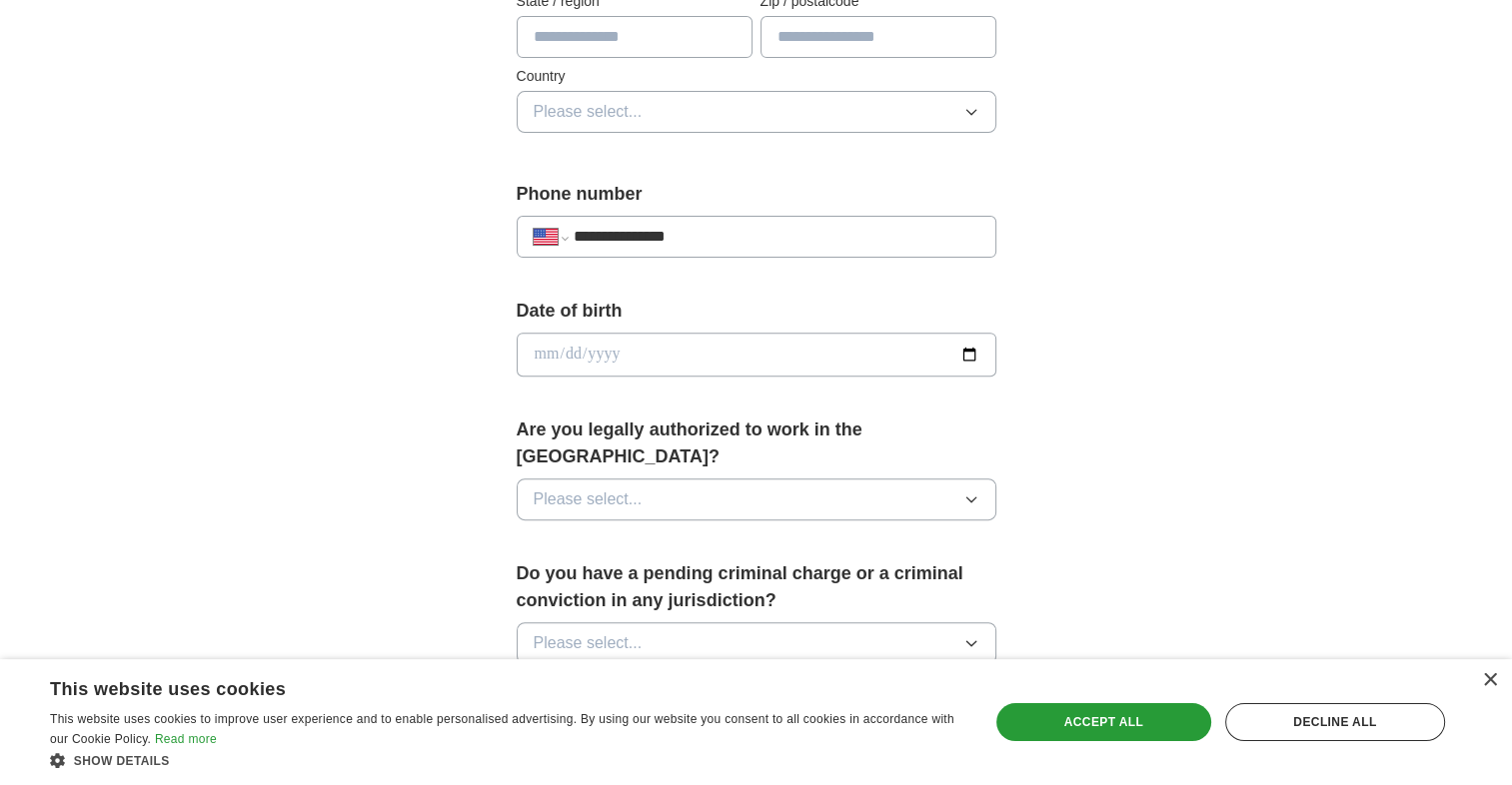 scroll, scrollTop: 647, scrollLeft: 0, axis: vertical 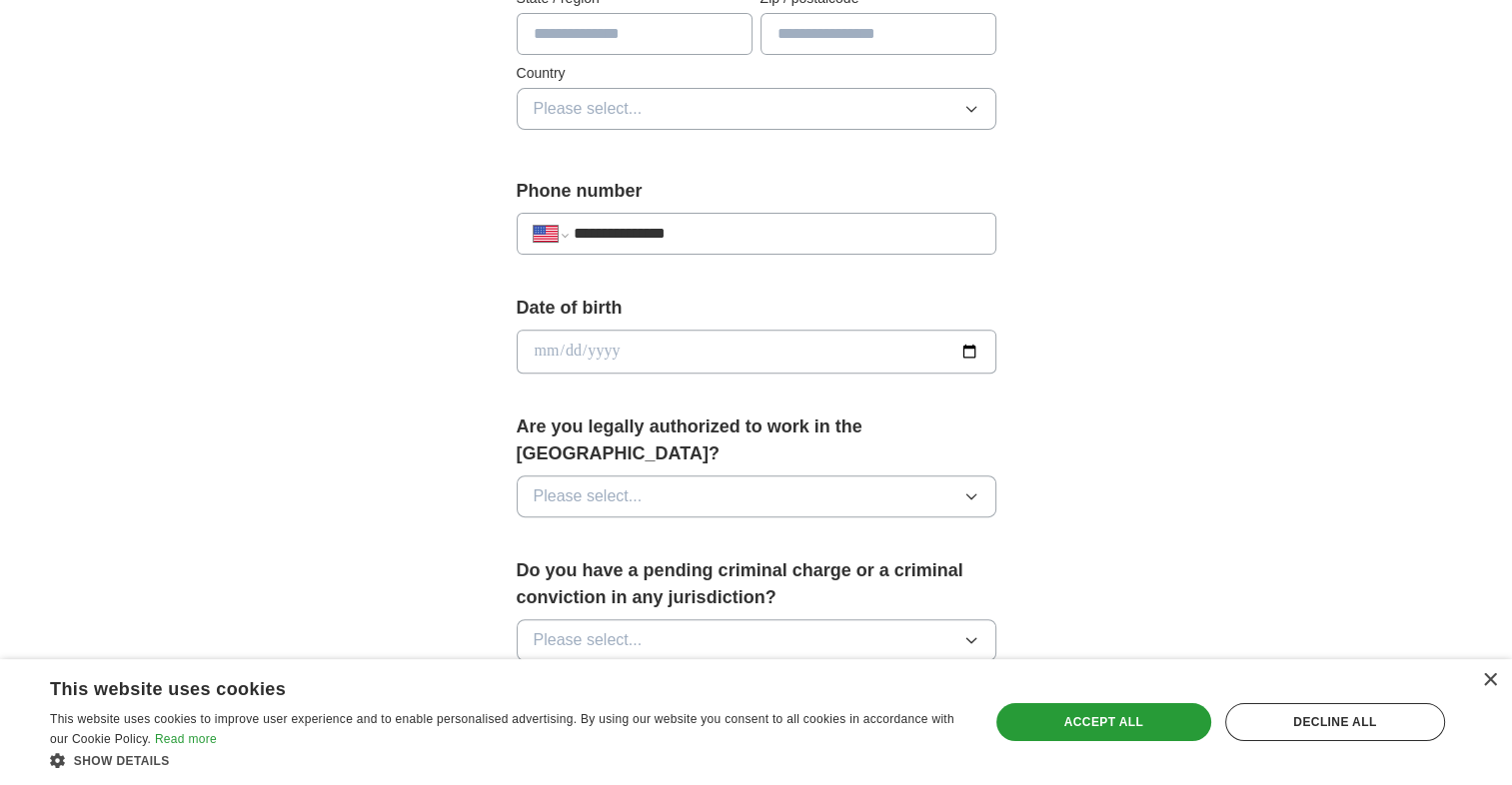 type on "**********" 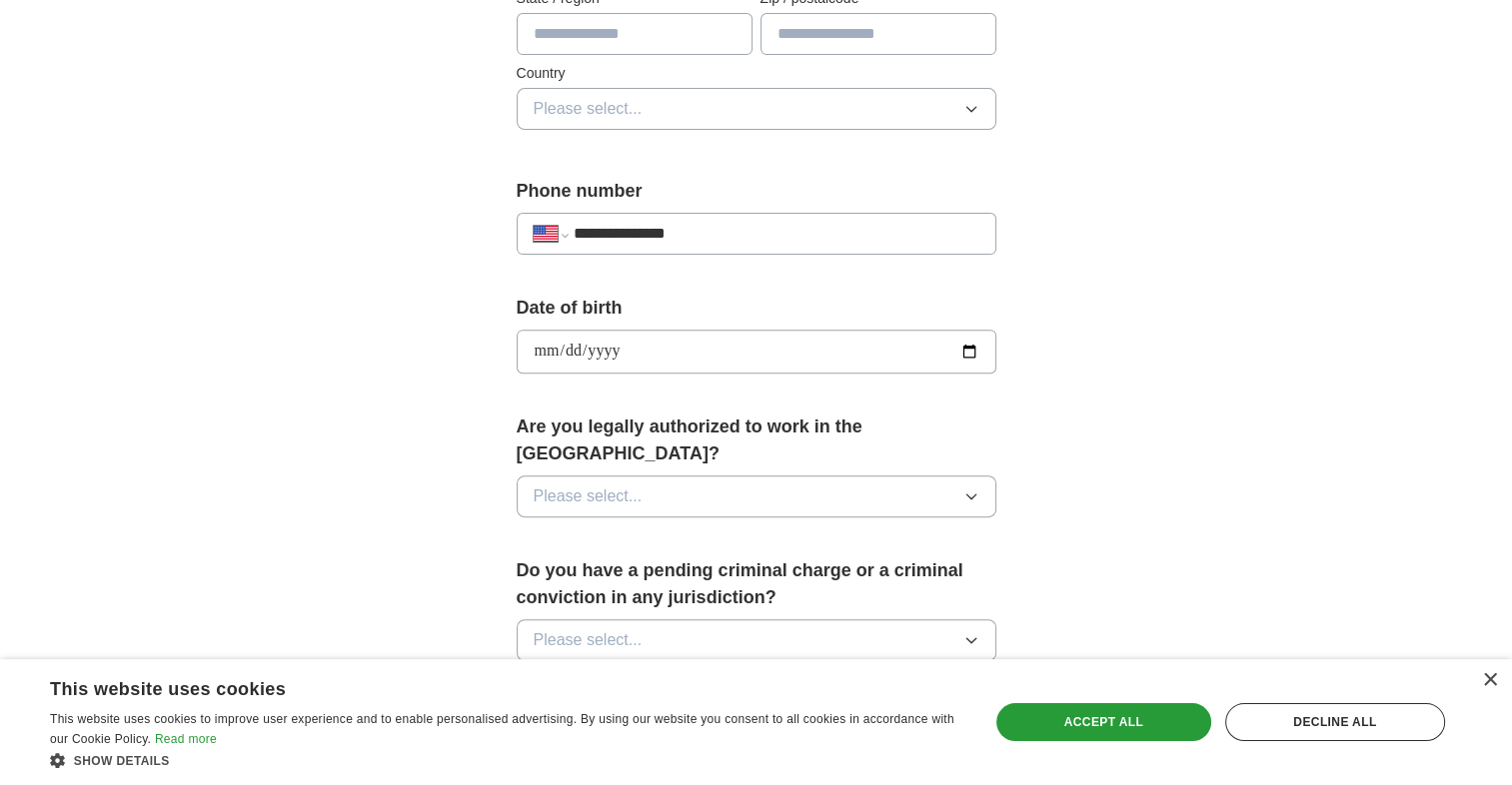 type on "**********" 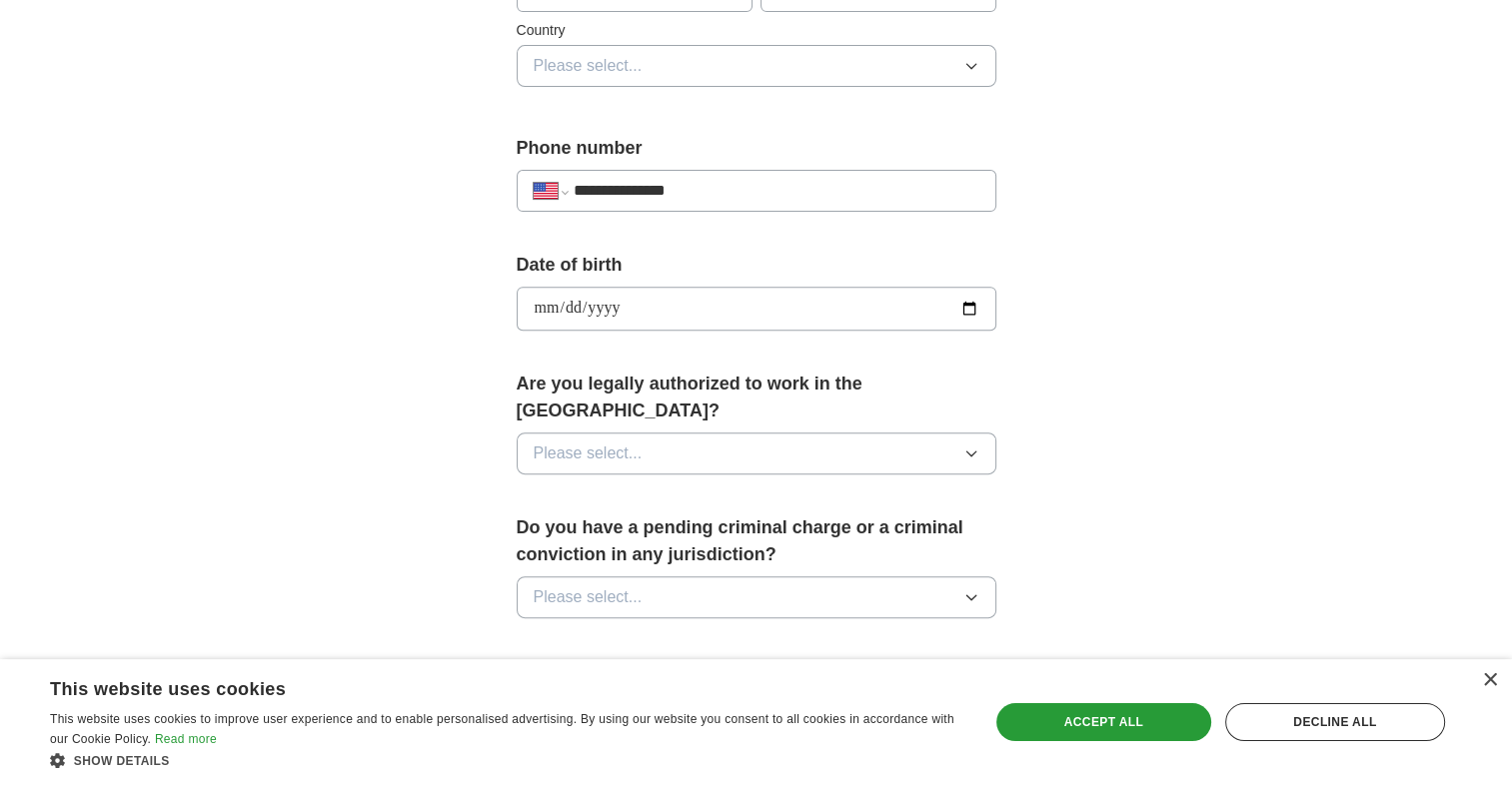 scroll, scrollTop: 695, scrollLeft: 0, axis: vertical 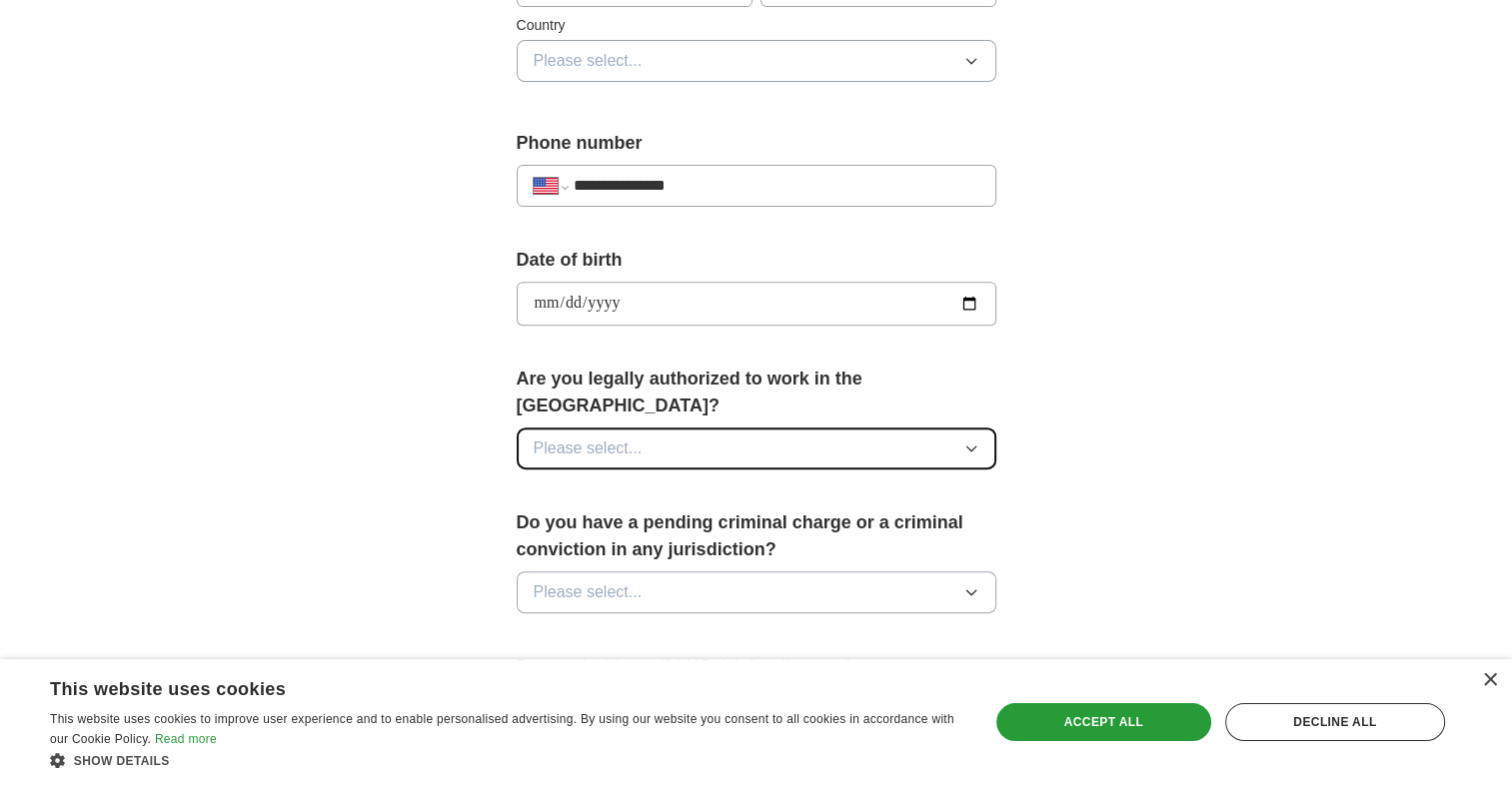 click on "Please select..." at bounding box center (756, 448) 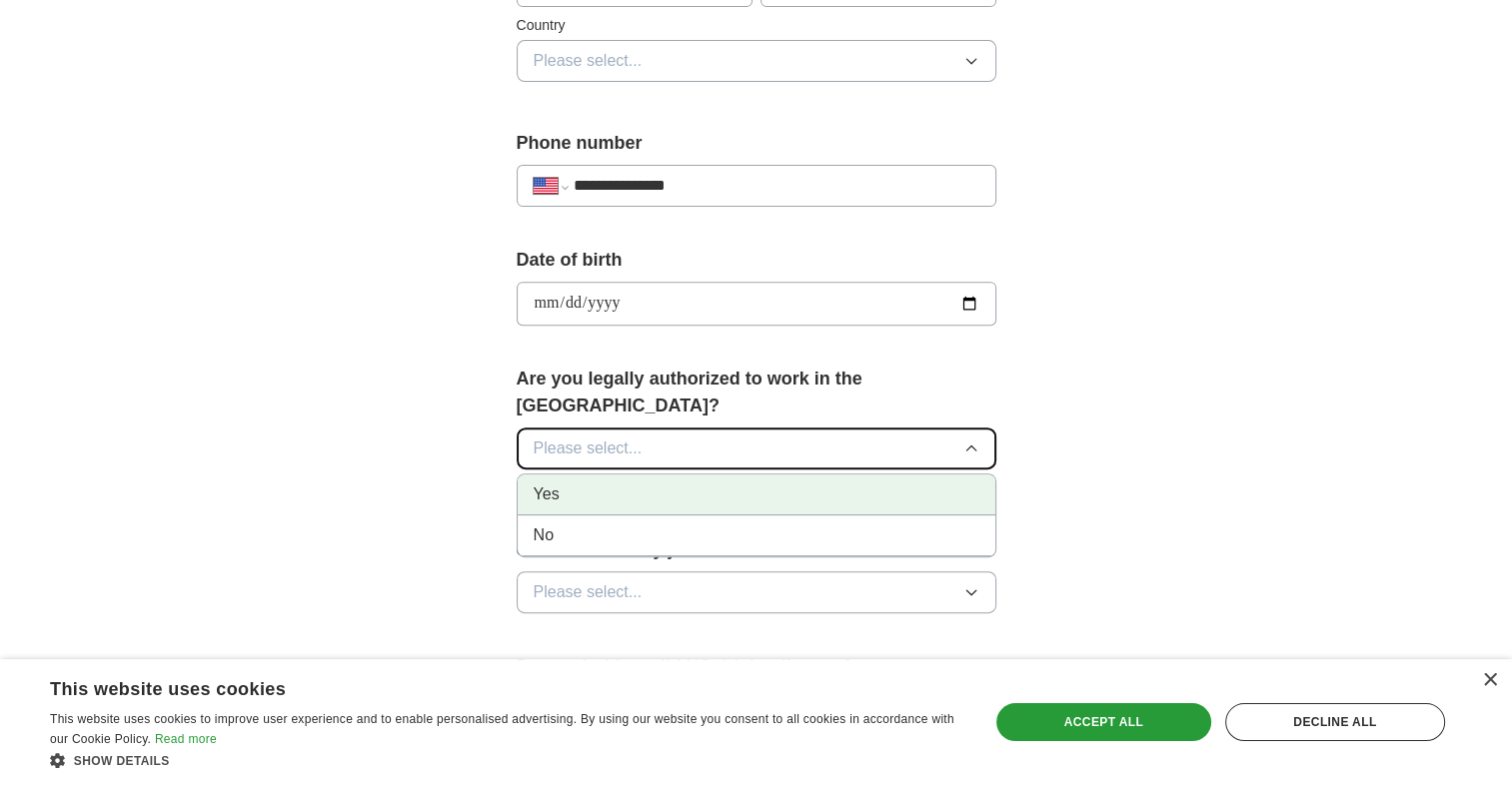 click on "Yes" at bounding box center [756, 494] 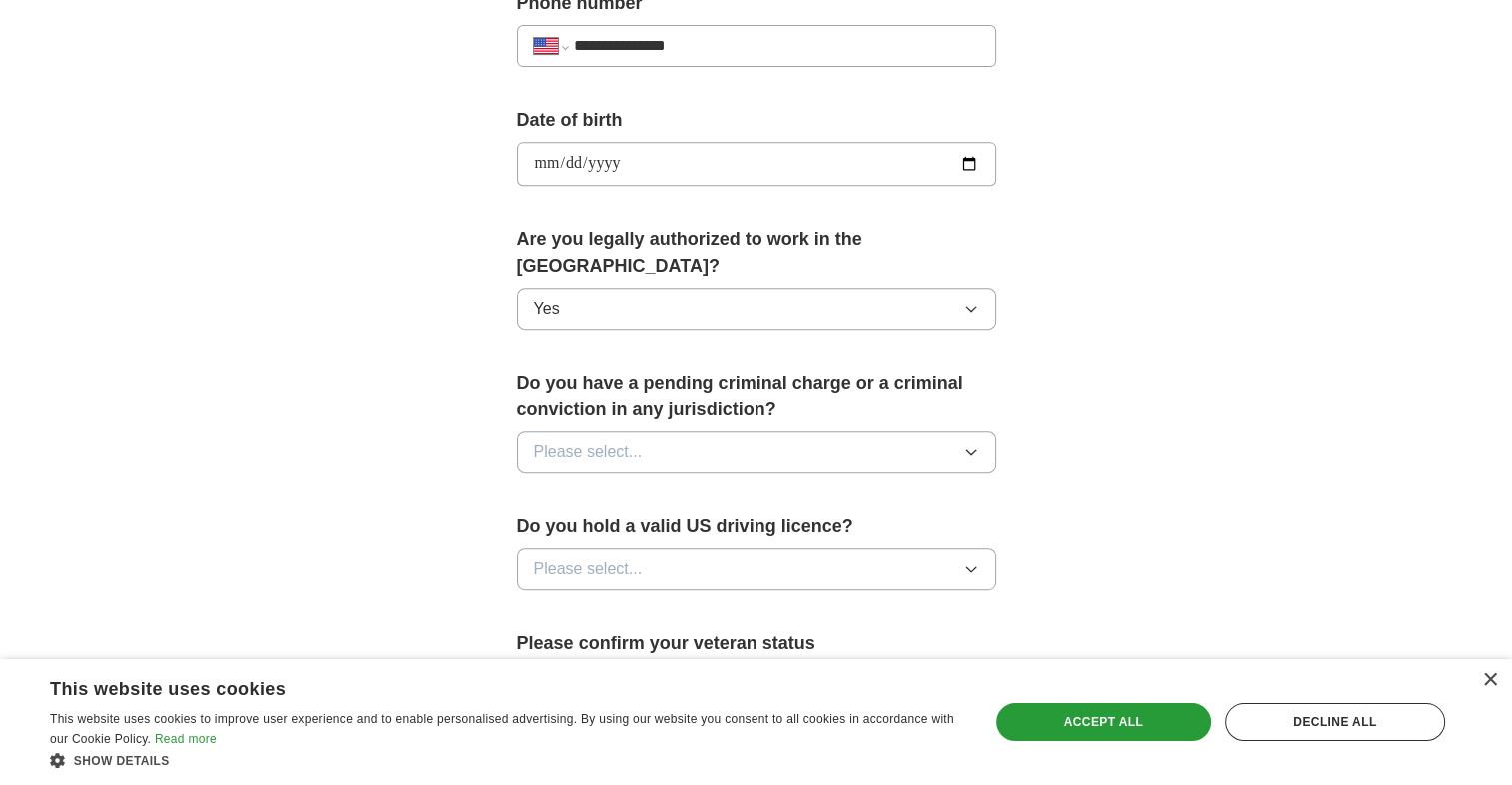 scroll, scrollTop: 838, scrollLeft: 0, axis: vertical 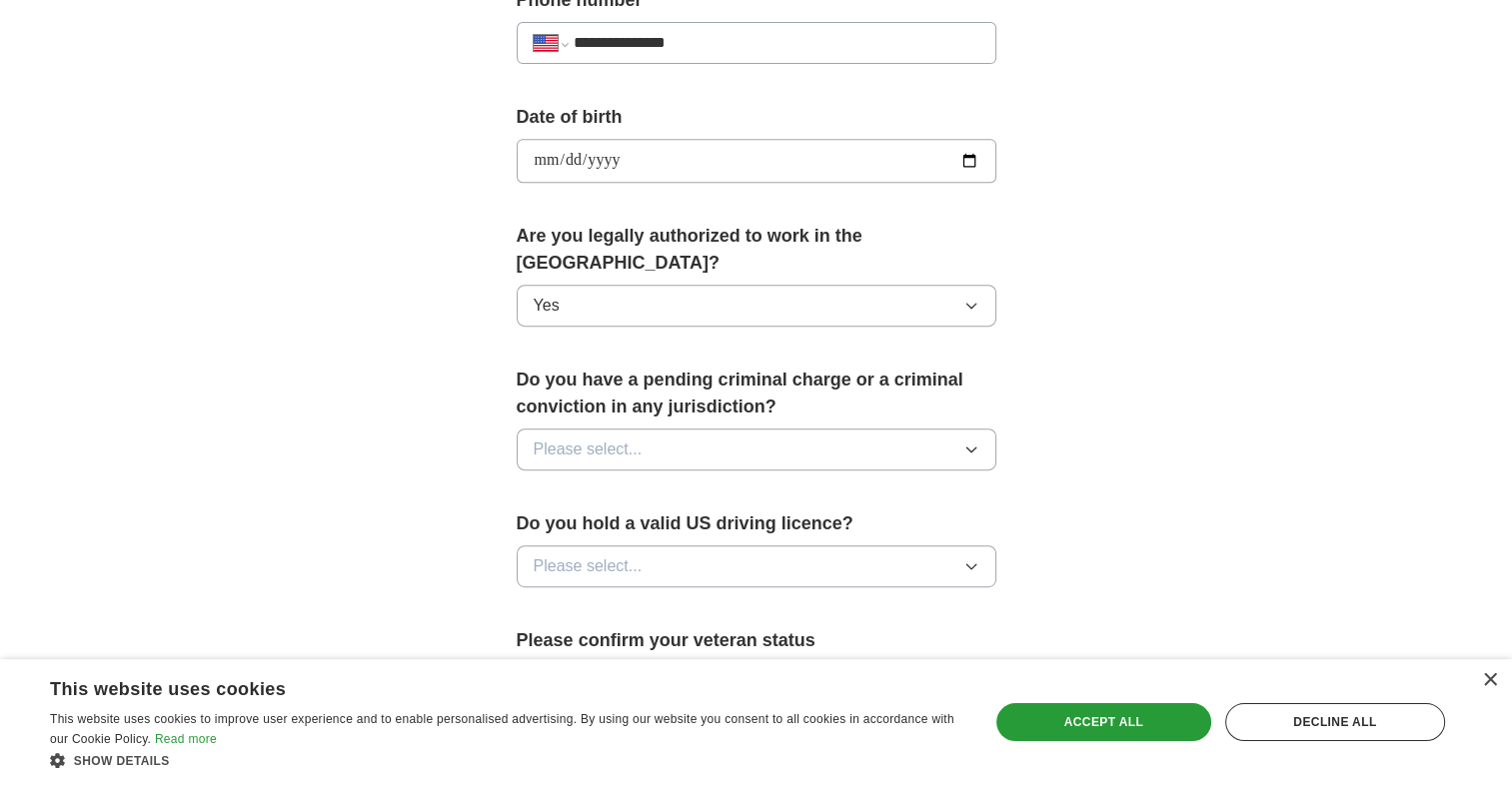 click on "Please select..." at bounding box center [756, 449] 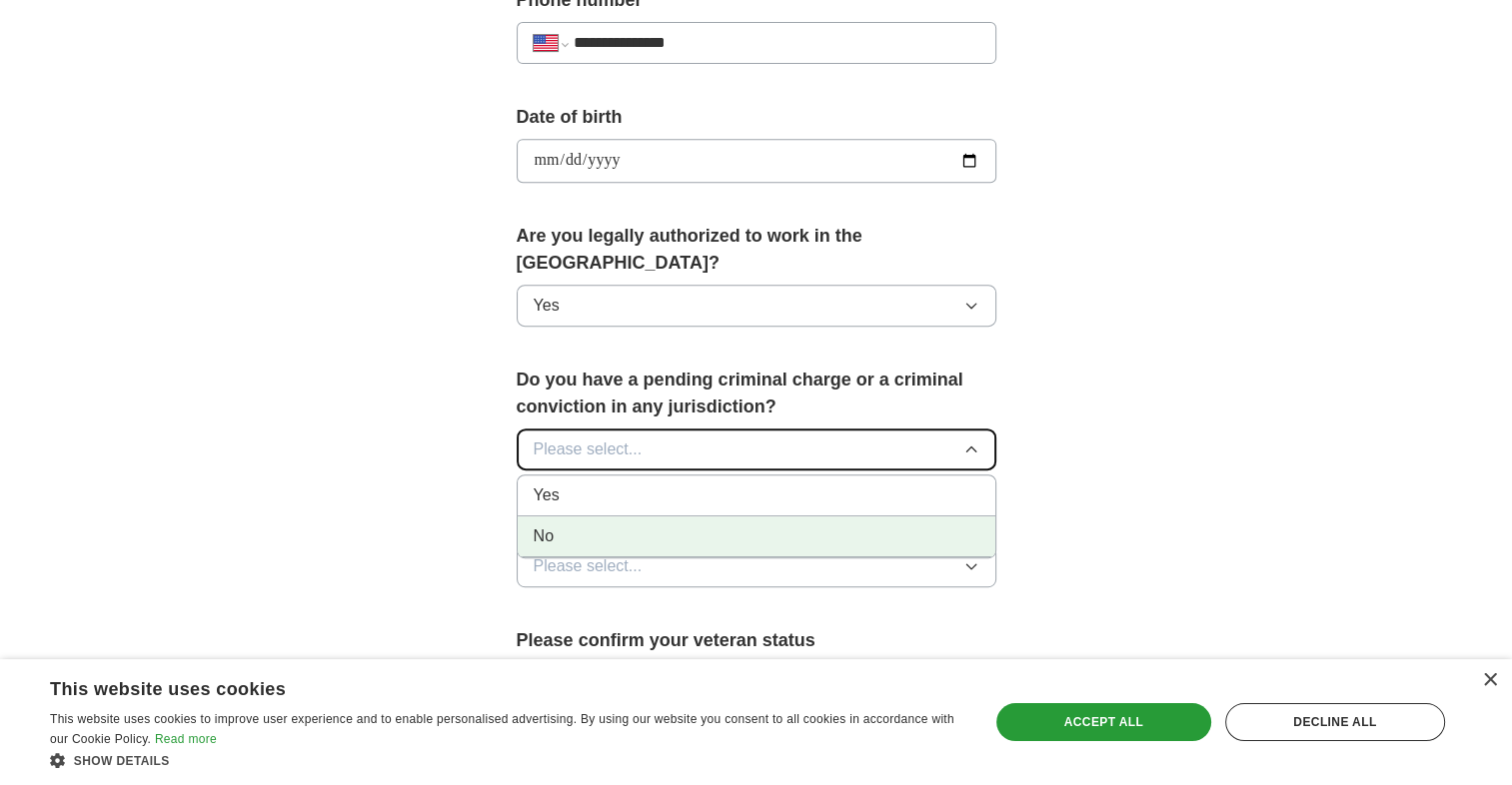 click on "No" at bounding box center (756, 536) 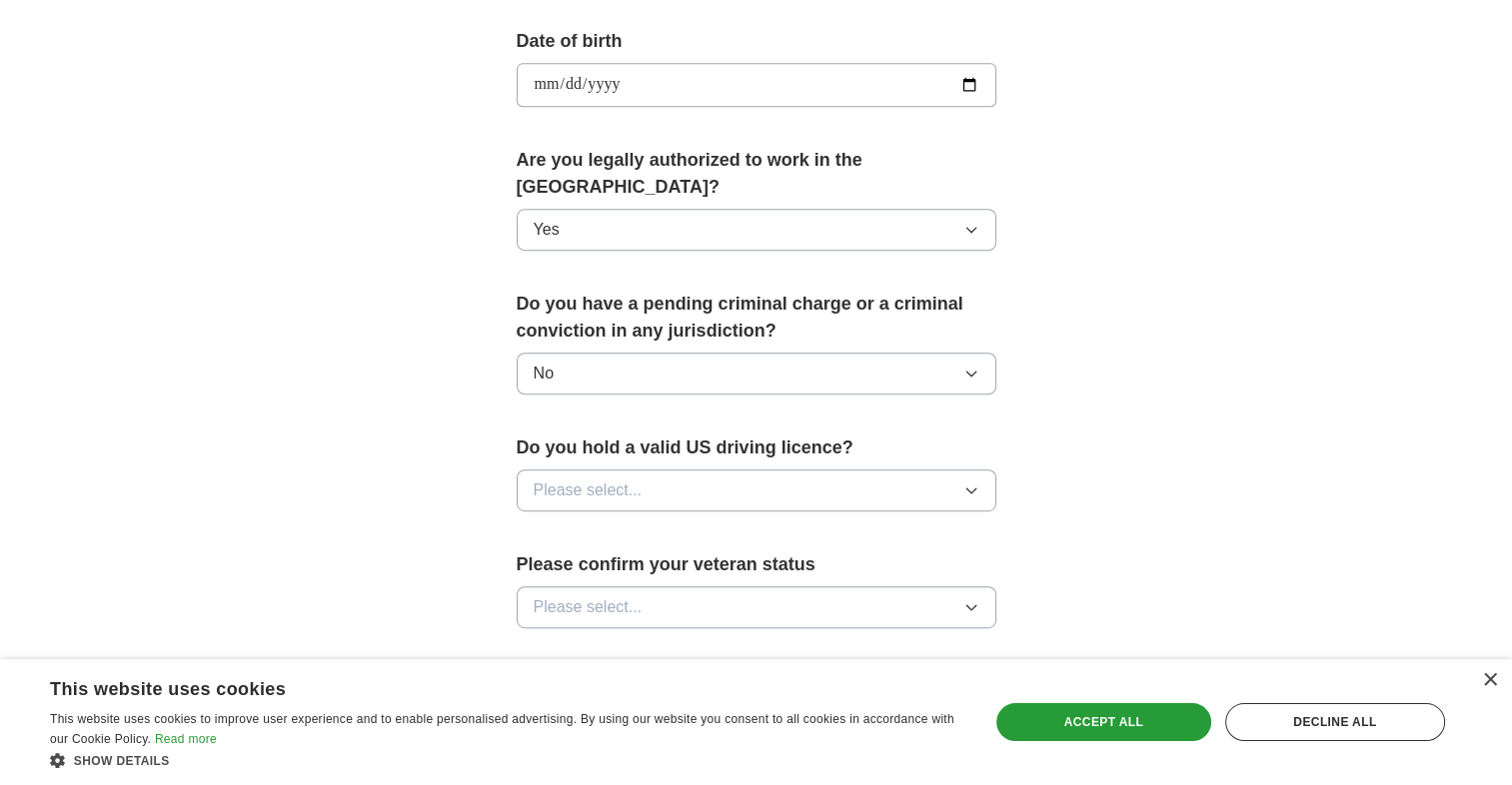 scroll, scrollTop: 915, scrollLeft: 0, axis: vertical 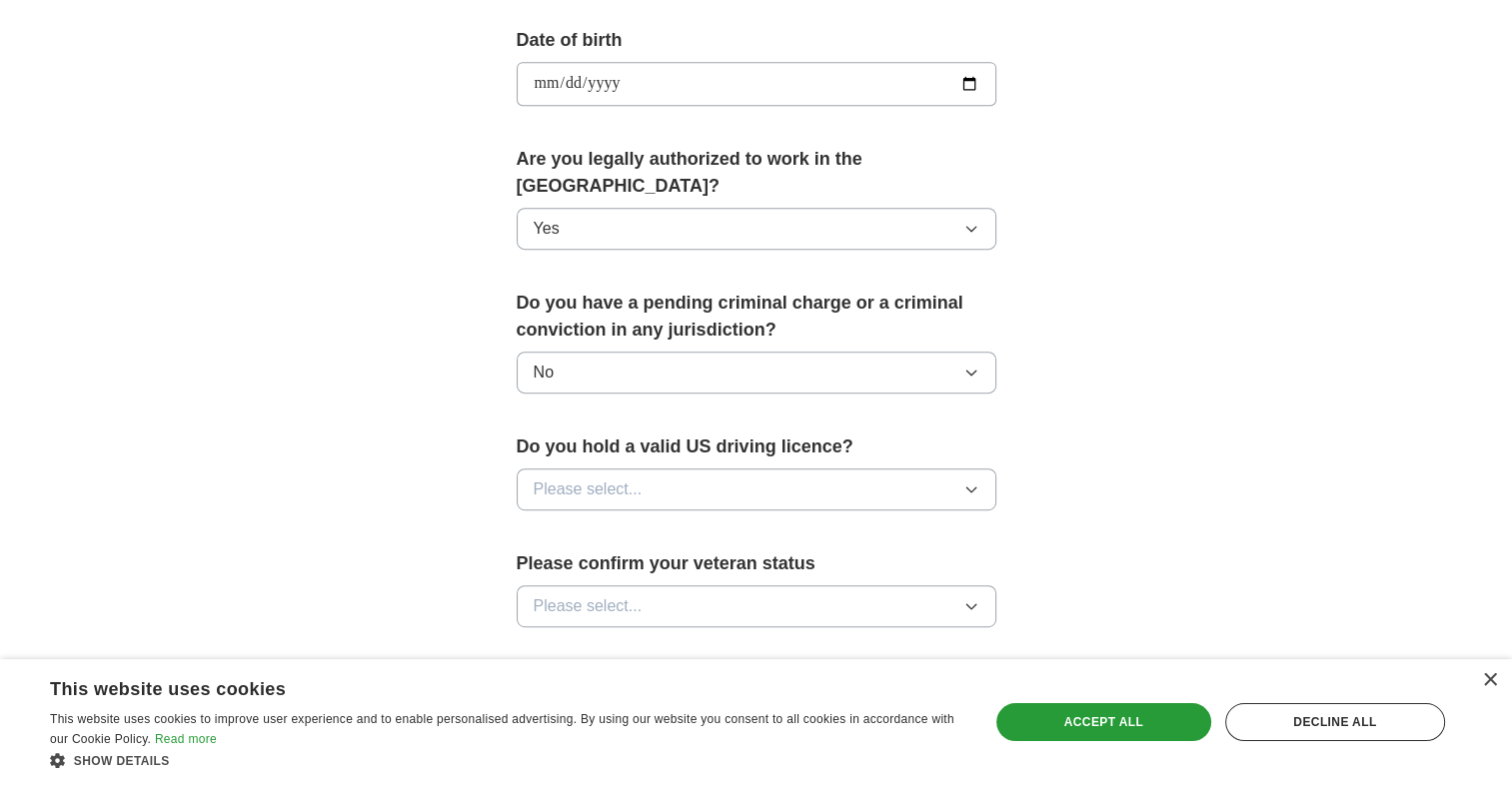 click on "Please select..." at bounding box center [756, 489] 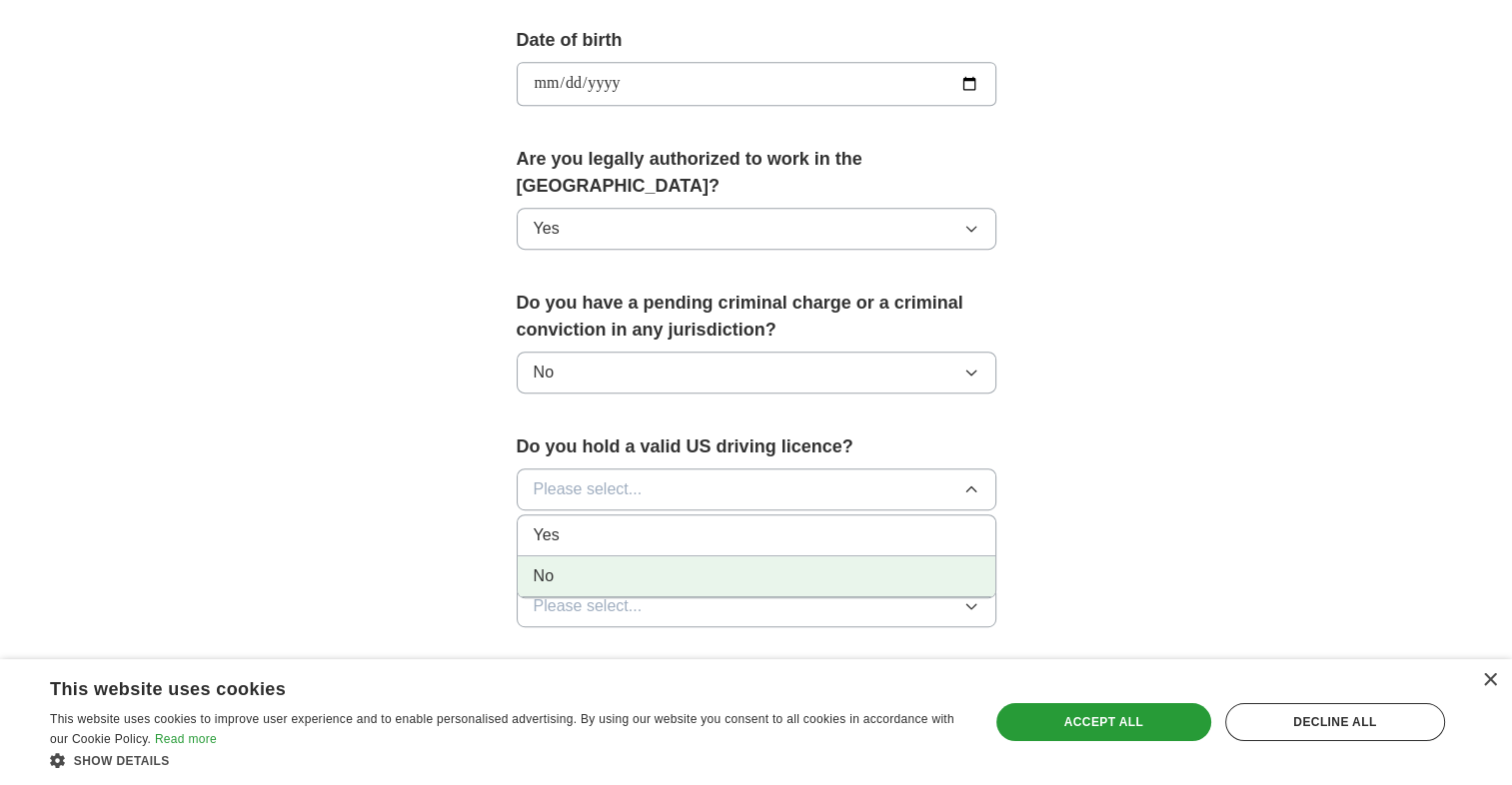 click on "No" at bounding box center [756, 576] 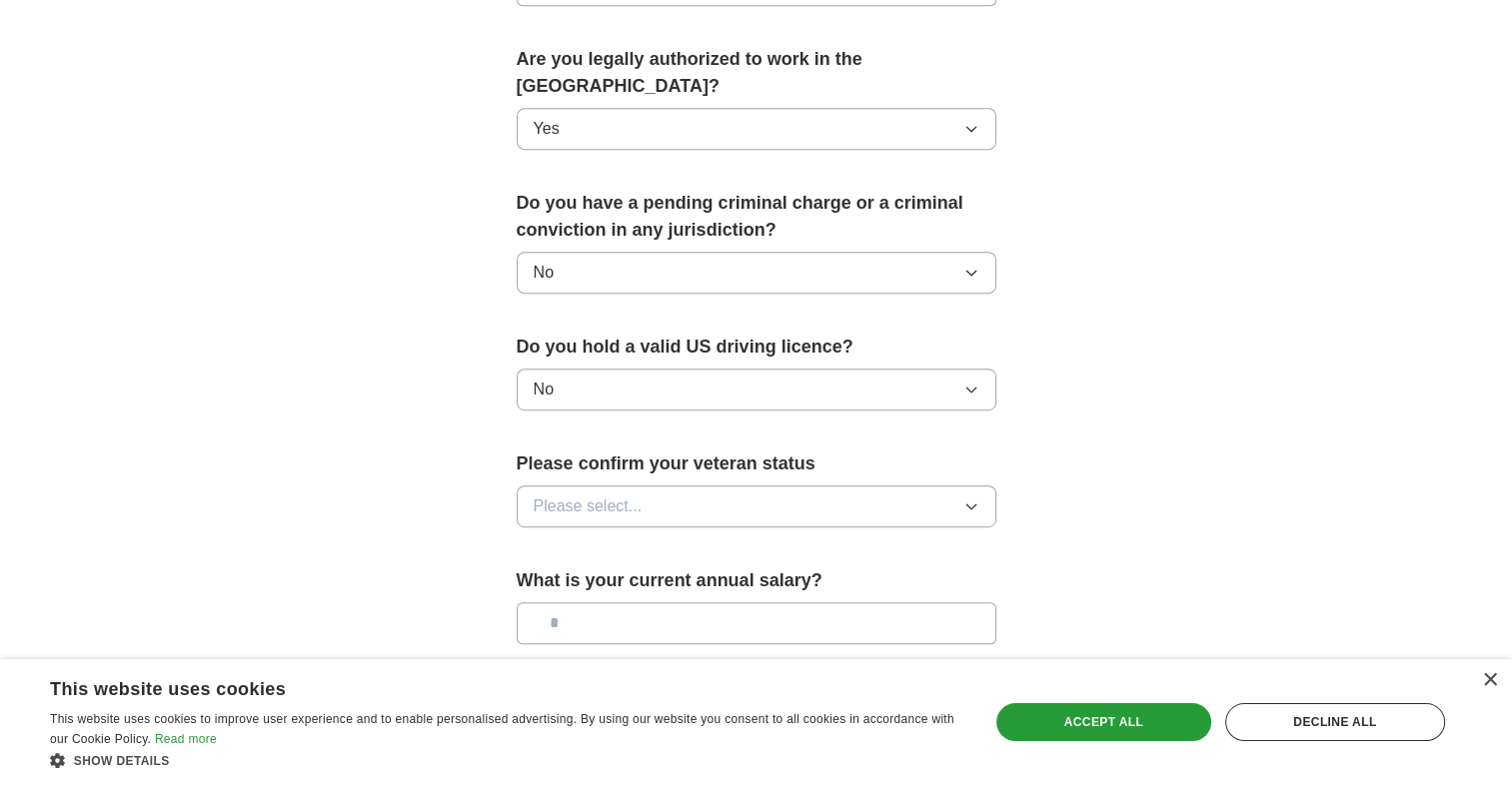 scroll, scrollTop: 1023, scrollLeft: 0, axis: vertical 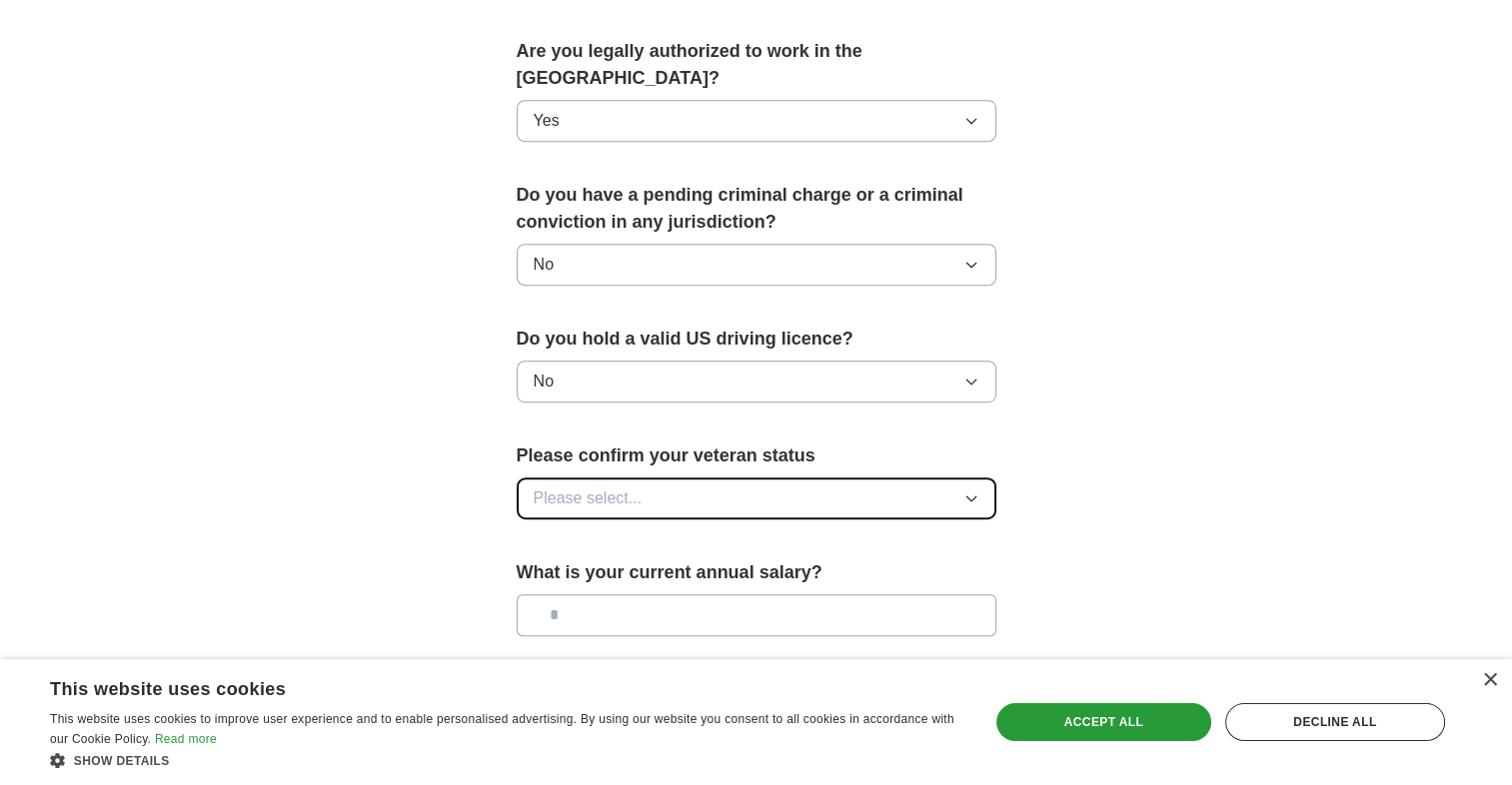 click on "Please select..." at bounding box center [756, 498] 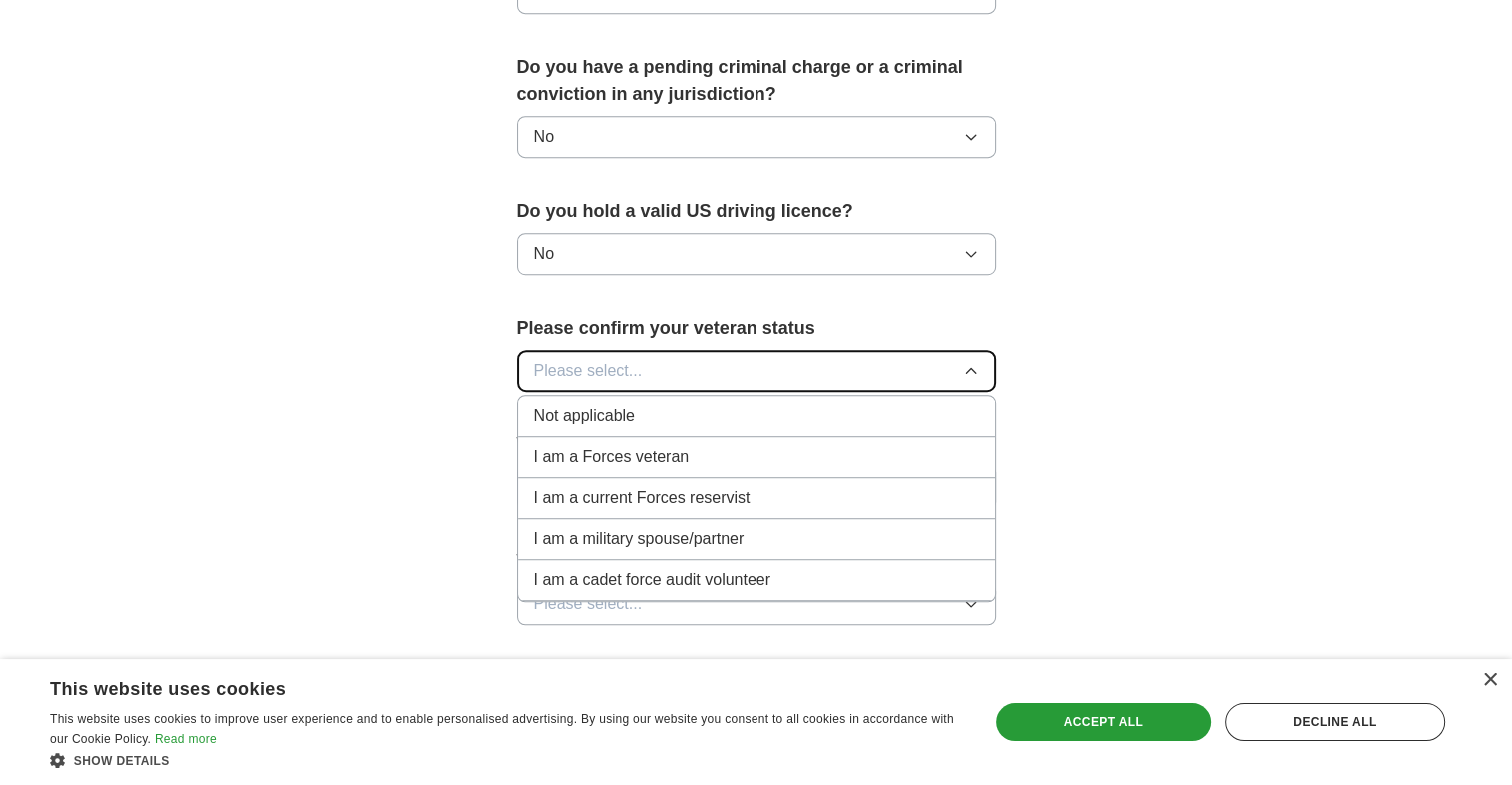 scroll, scrollTop: 1161, scrollLeft: 0, axis: vertical 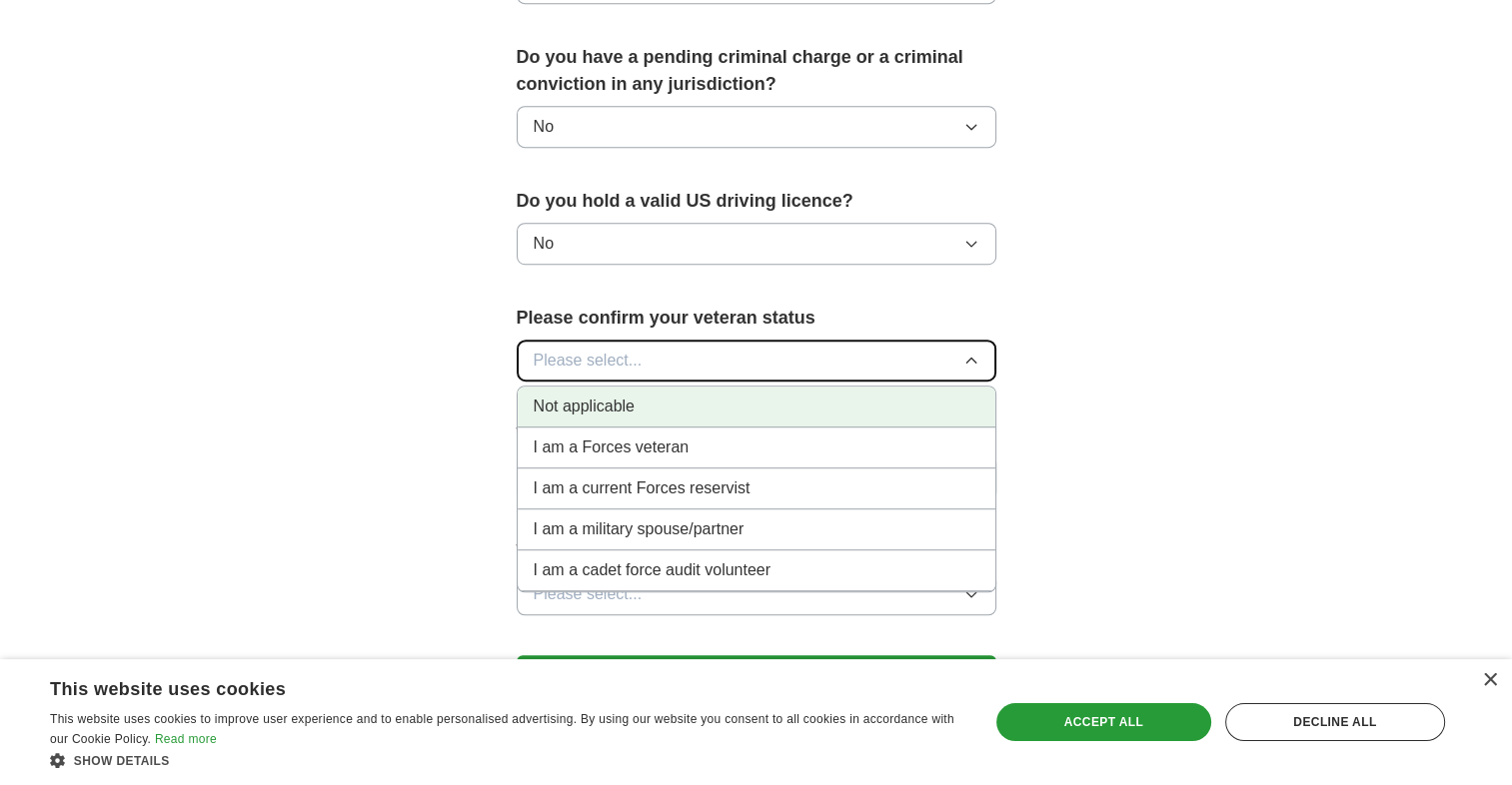 click on "Not applicable" at bounding box center [756, 406] 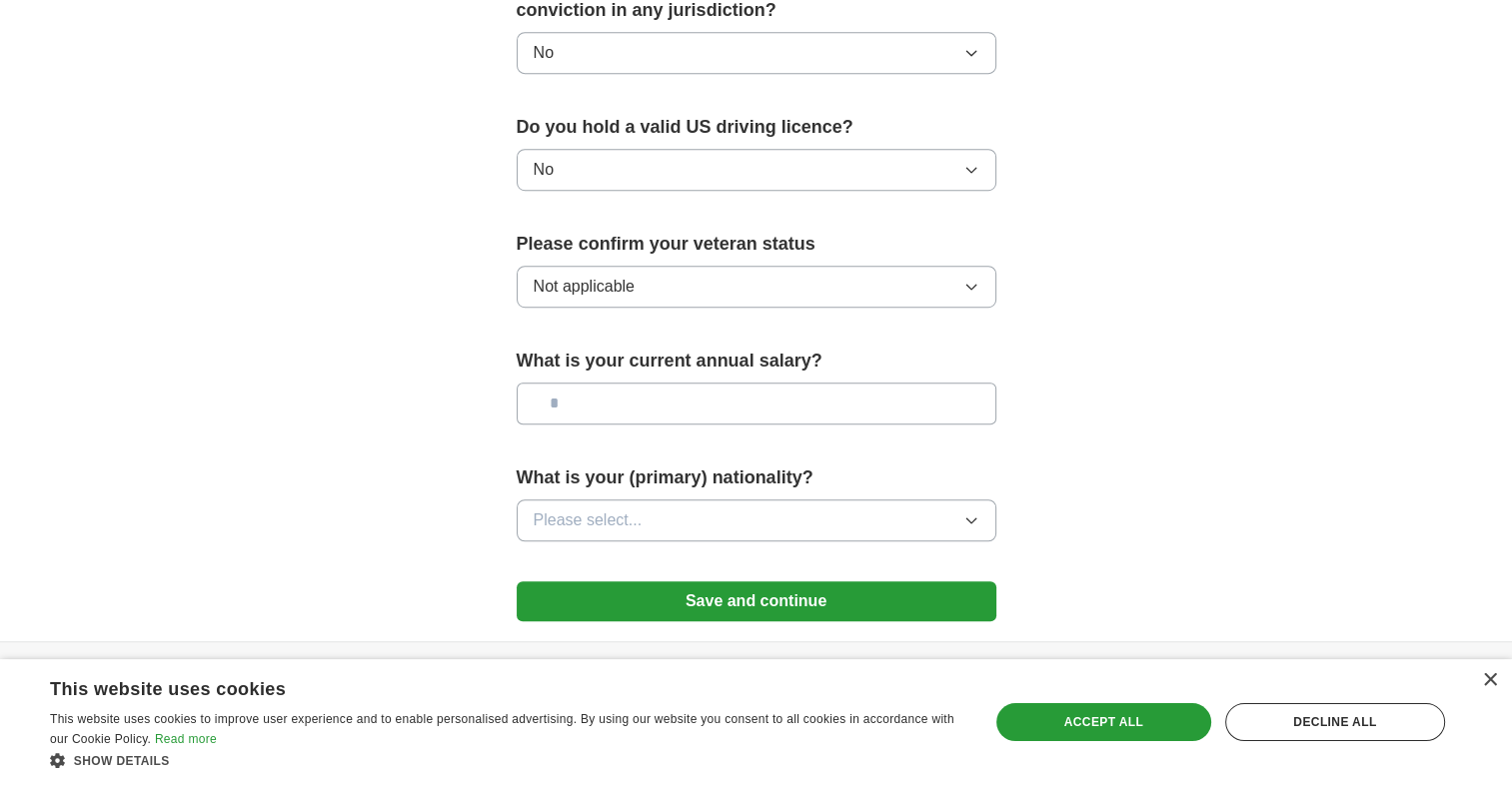 scroll, scrollTop: 1235, scrollLeft: 0, axis: vertical 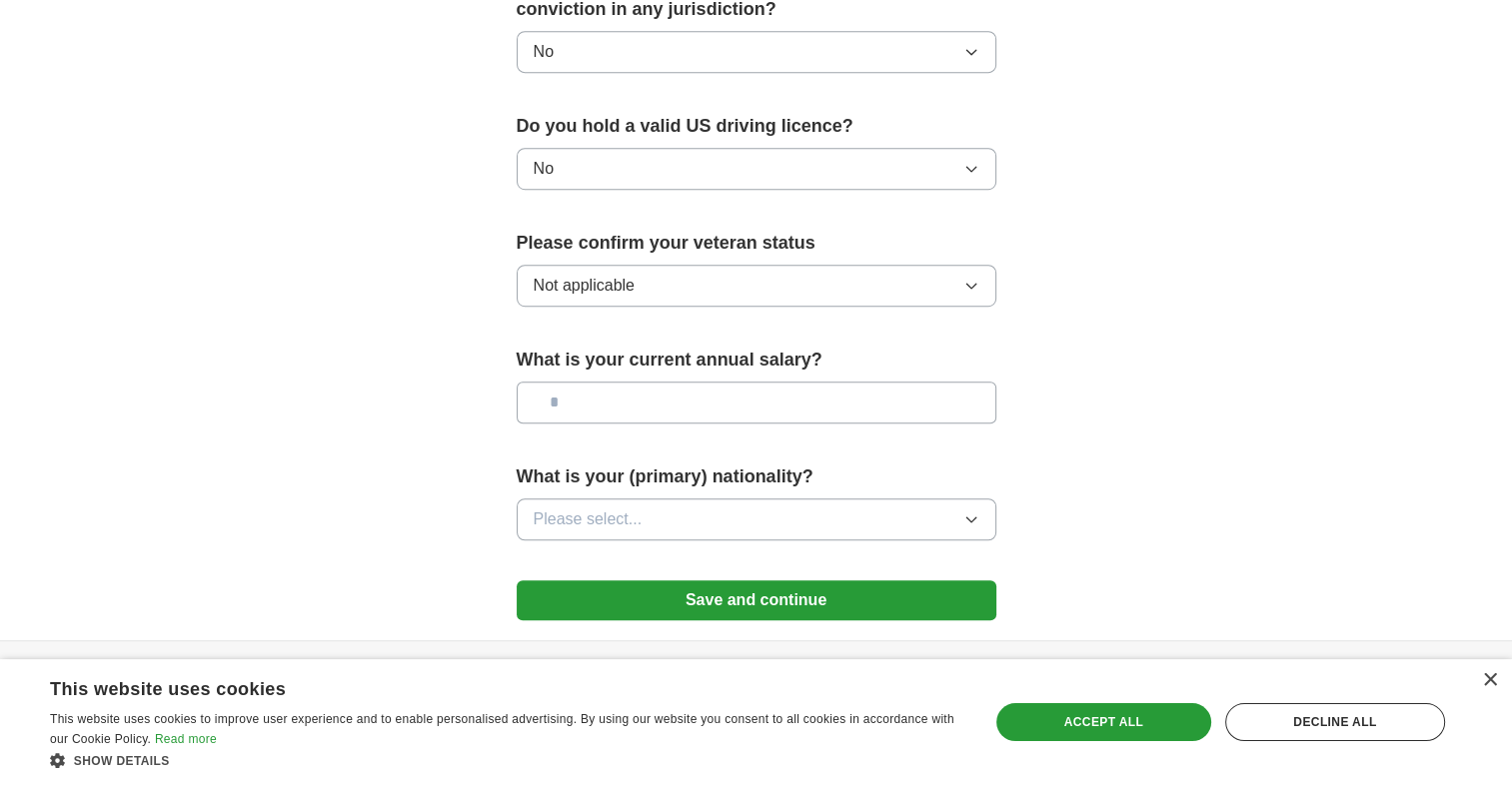 click at bounding box center (756, 402) 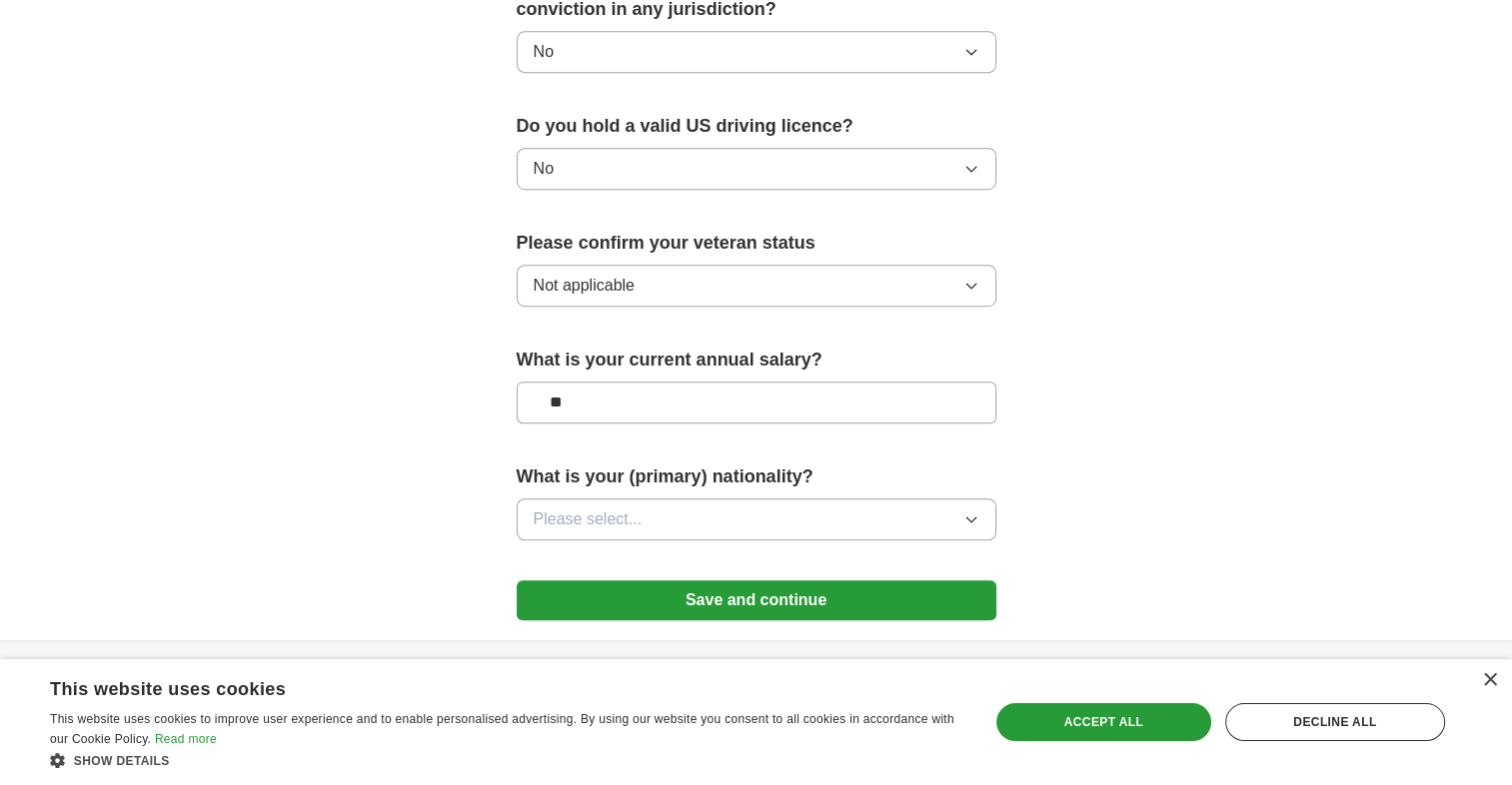 scroll, scrollTop: 1259, scrollLeft: 0, axis: vertical 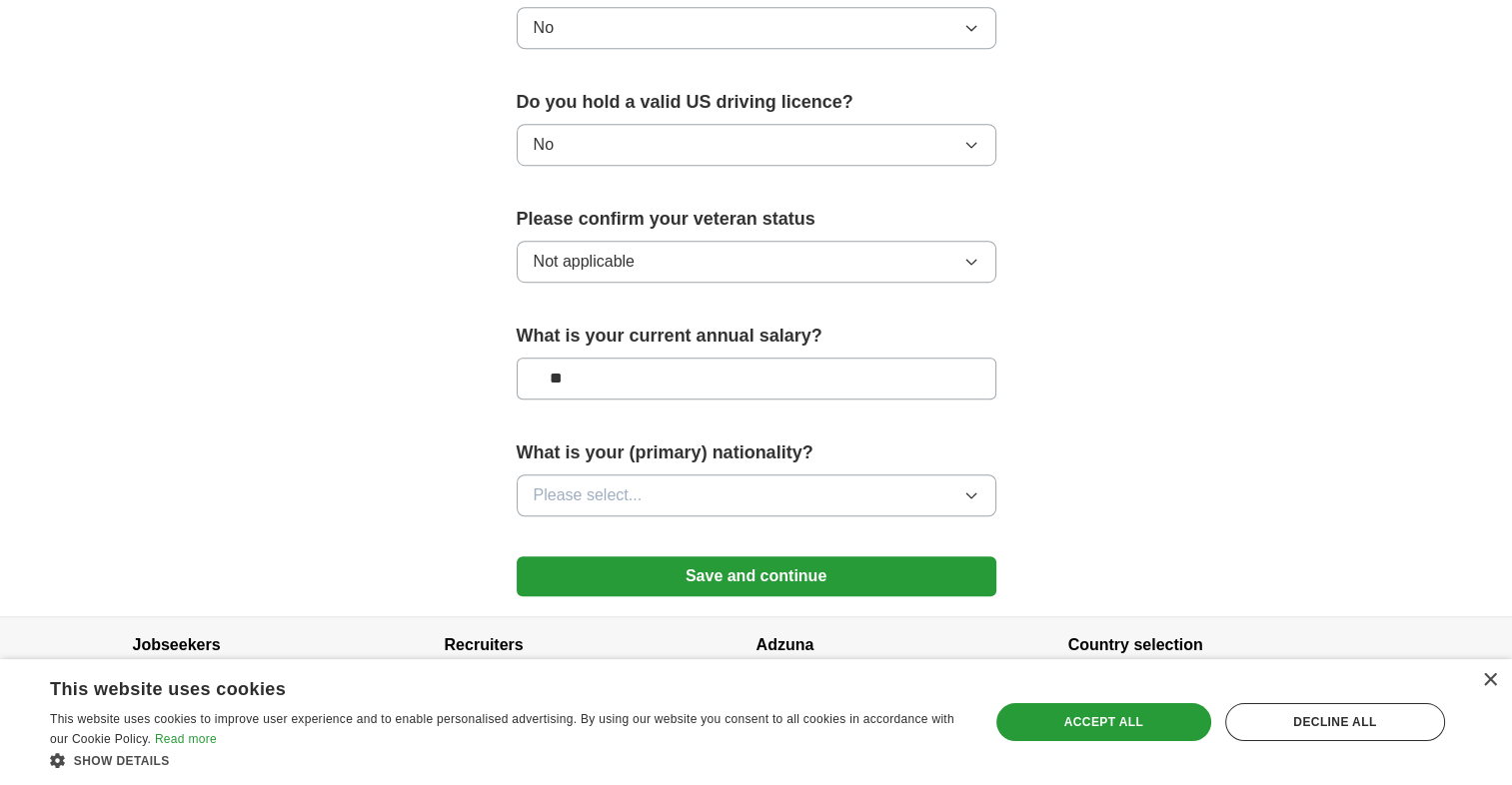 type on "**" 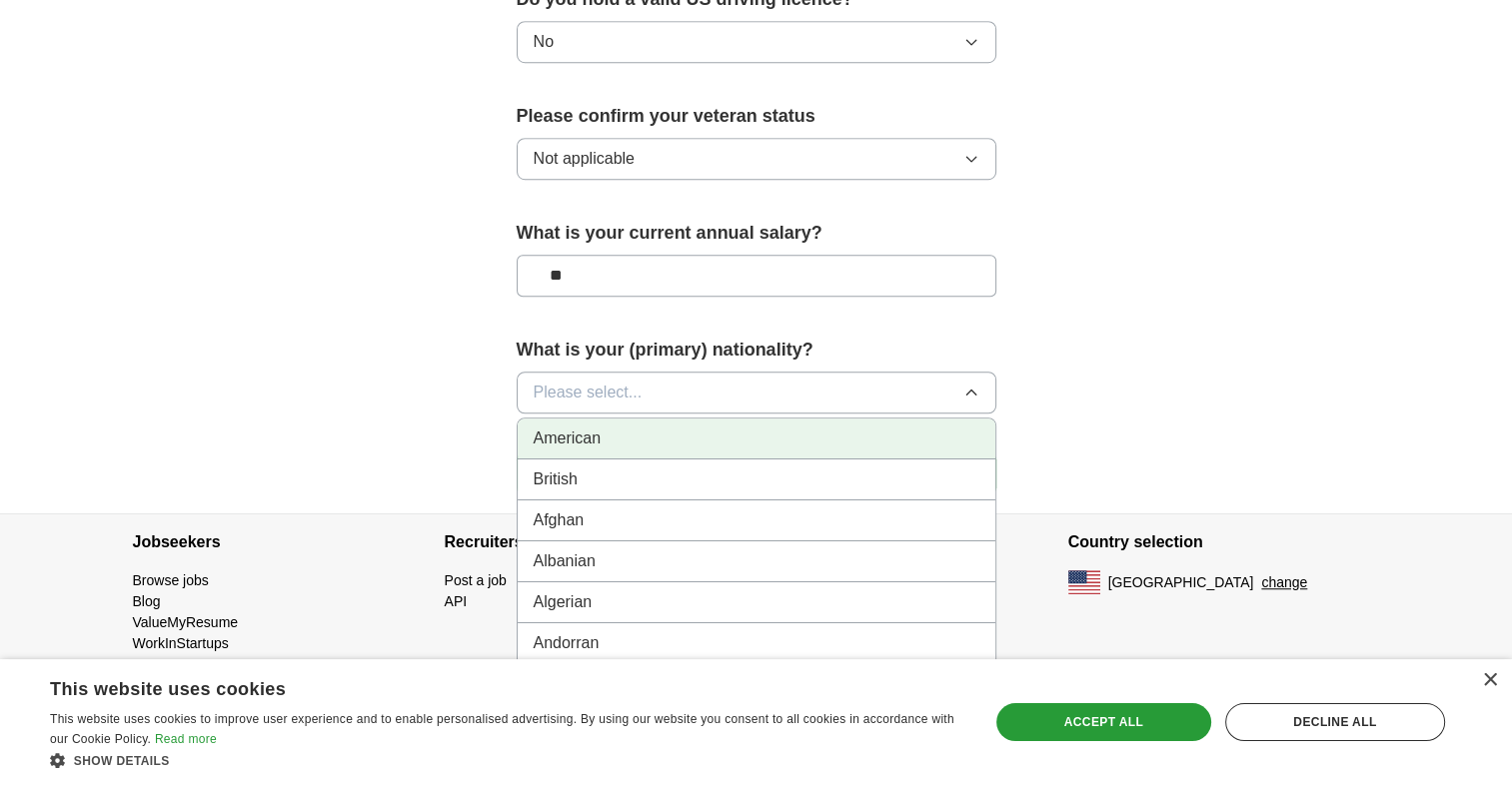 click on "American" at bounding box center (756, 438) 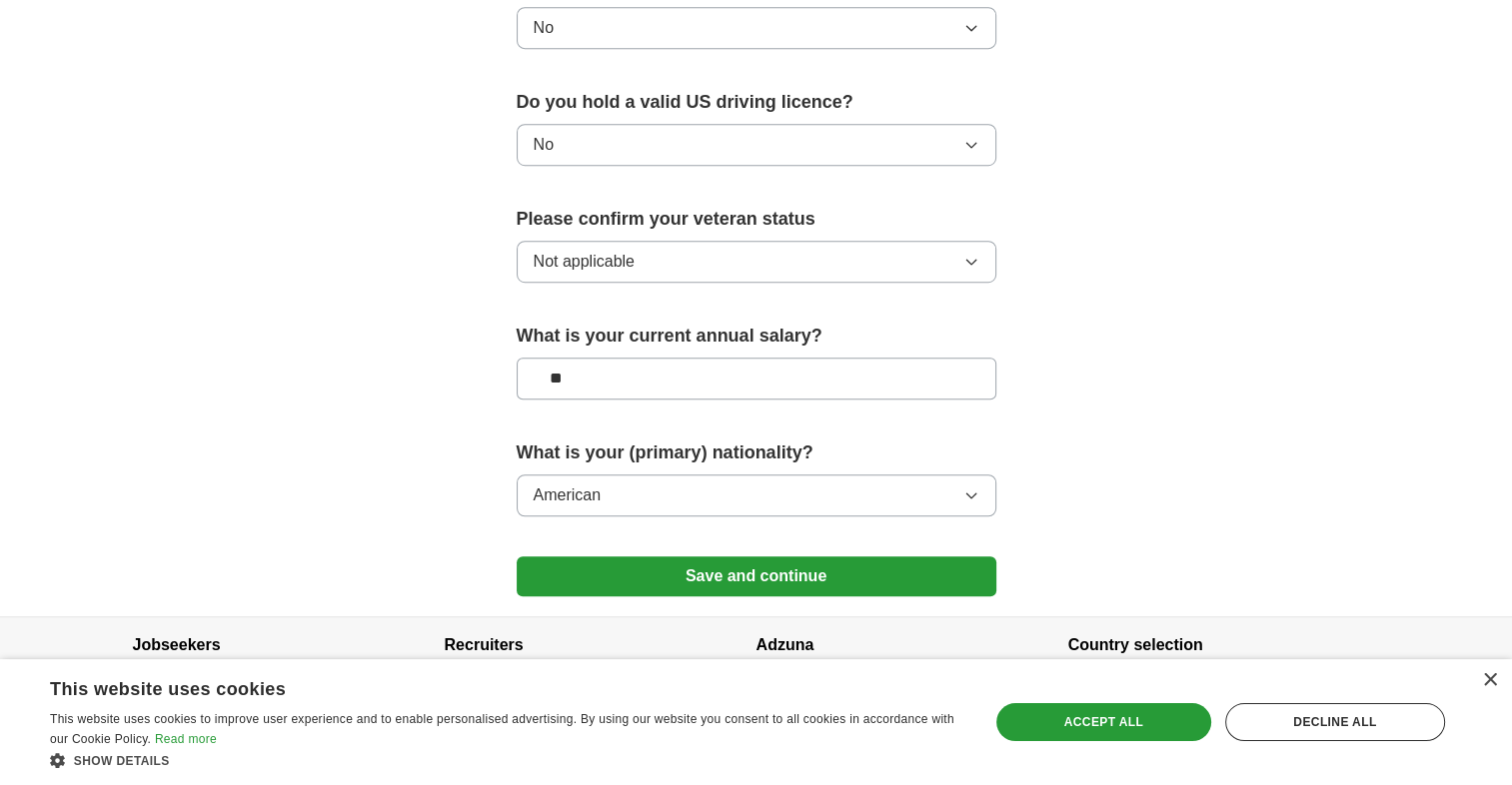 click on "Save and continue" at bounding box center [756, 576] 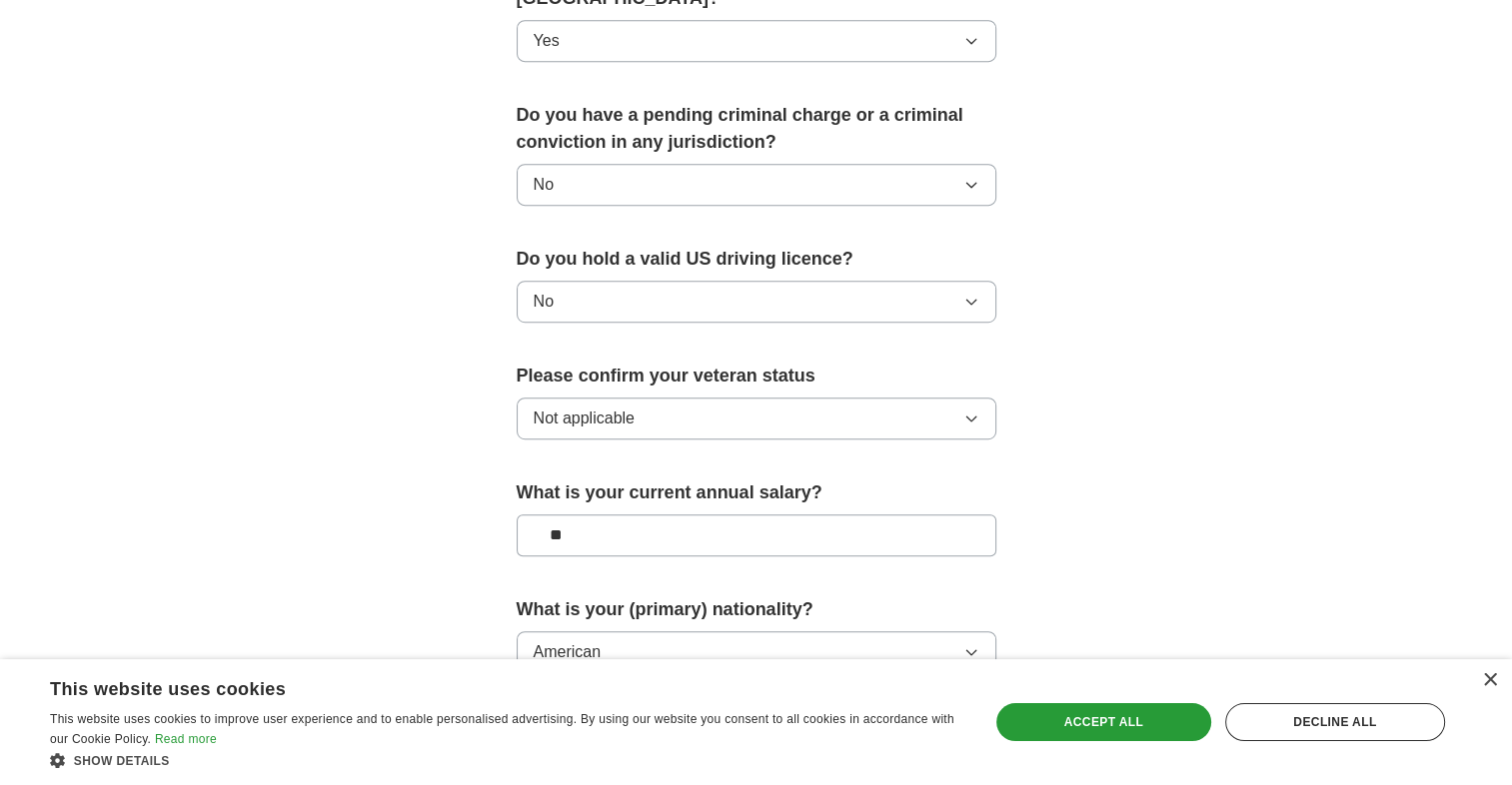 scroll, scrollTop: 1099, scrollLeft: 0, axis: vertical 